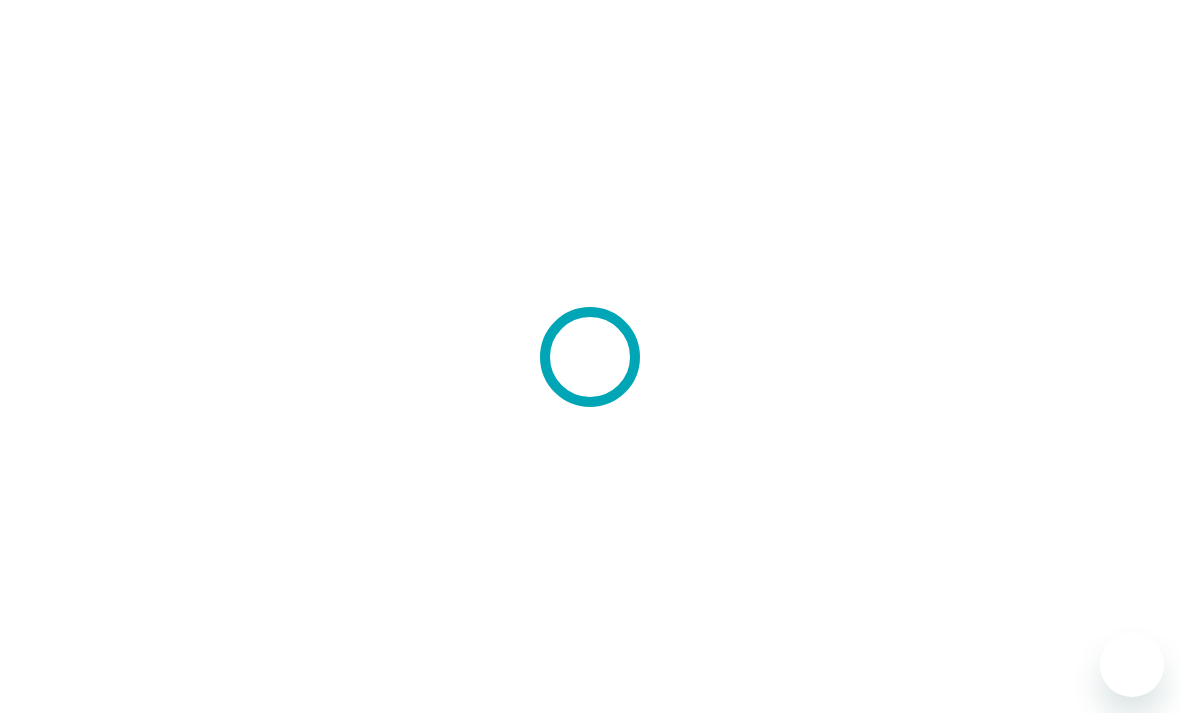 scroll, scrollTop: 0, scrollLeft: 0, axis: both 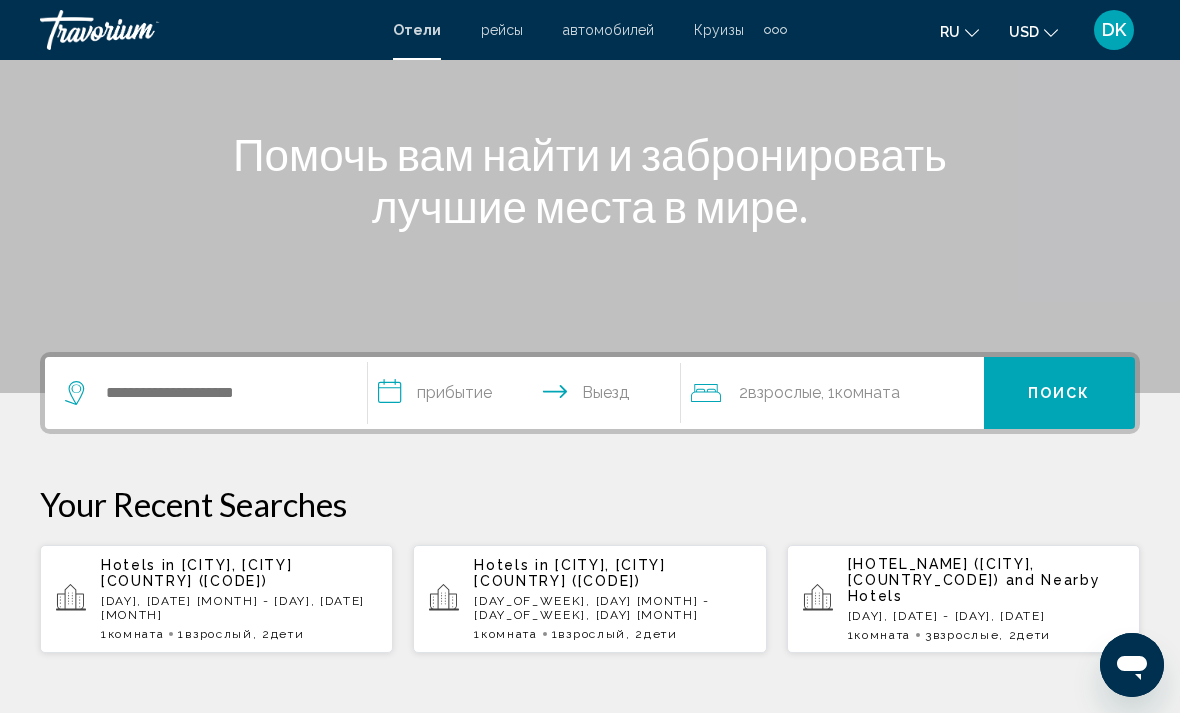 click on "[STREET] [STREET] [NUMBER], [CITY] [COUNTRY_CODE] ([AIRPORT_CODE]) [DATE] - [DATE] [NUMBER] [ROOM_TYPE] [ROOM_NUMBER]  [ADULT_COUNT] [ADULT_TYPE] , [CHILD_COUNT]  [CHILD_TYPE]" at bounding box center (239, 599) 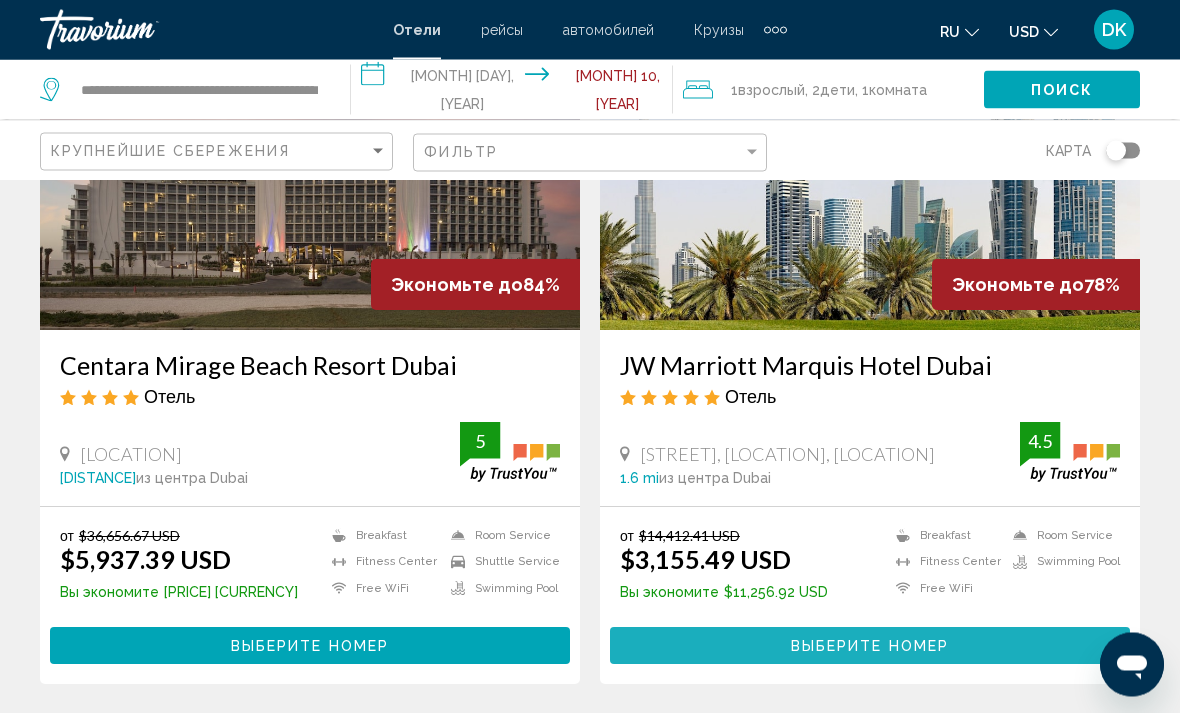 scroll, scrollTop: 2379, scrollLeft: 0, axis: vertical 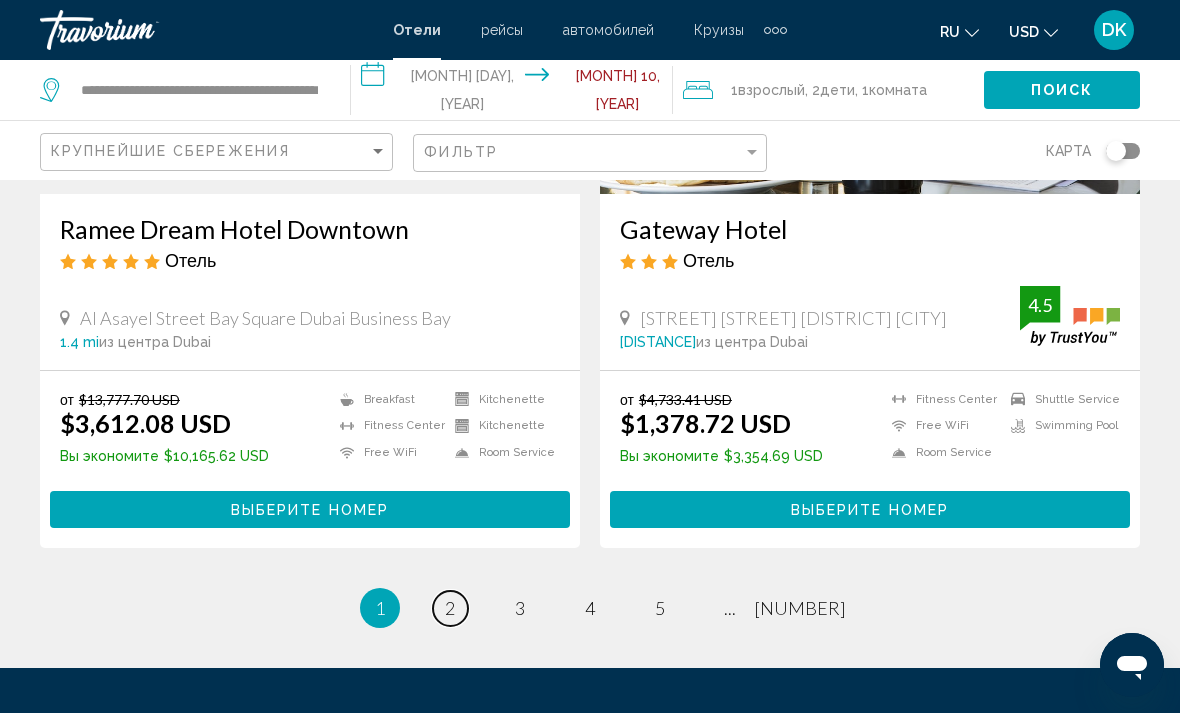 click on "page  [NUMBER]" at bounding box center [450, 608] 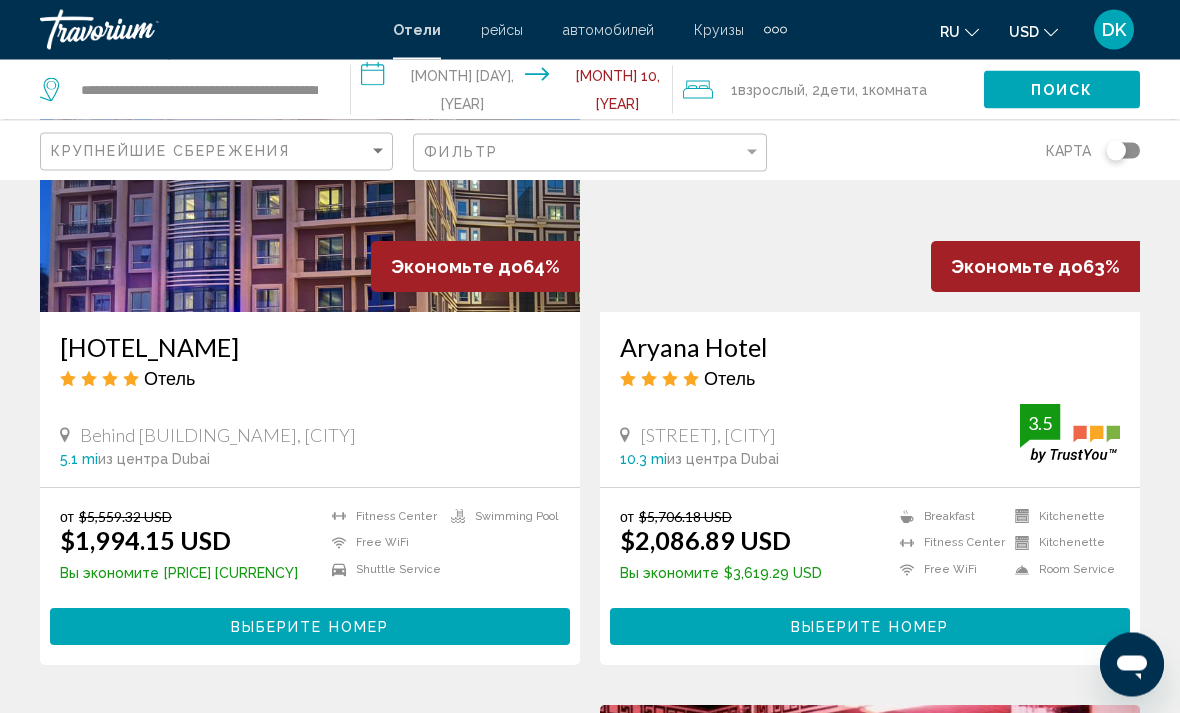 scroll, scrollTop: 1686, scrollLeft: 0, axis: vertical 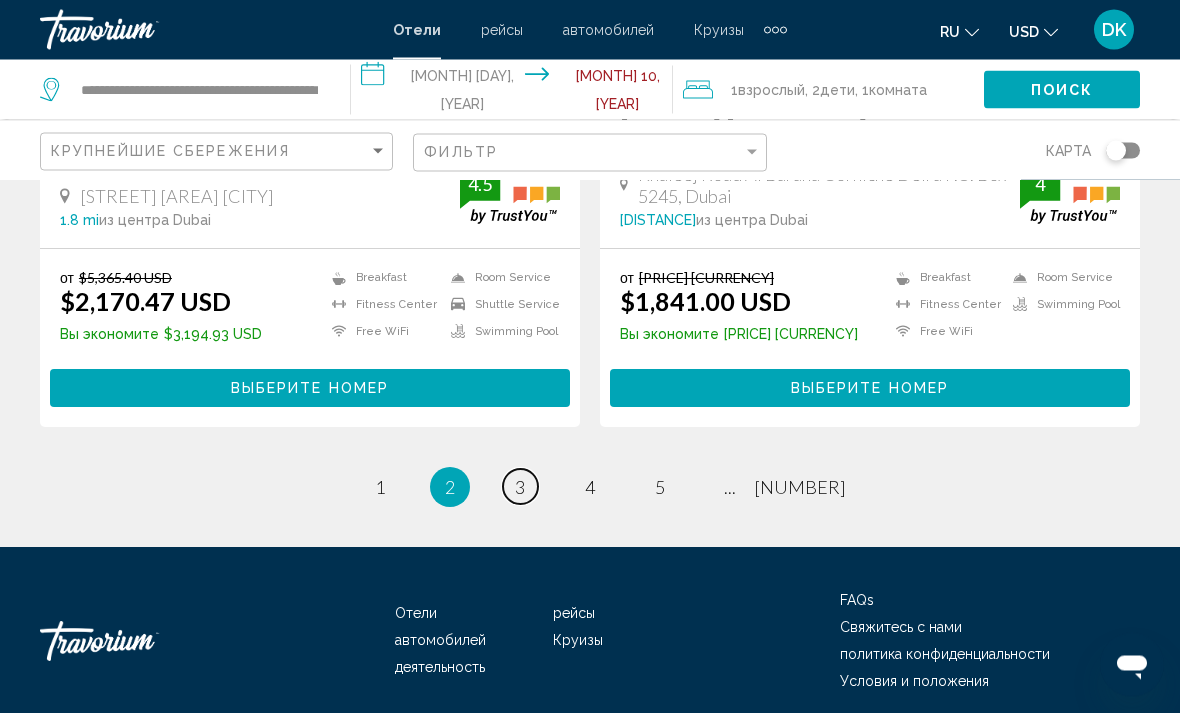 click on "page  [NUMBER]" at bounding box center [380, 487] 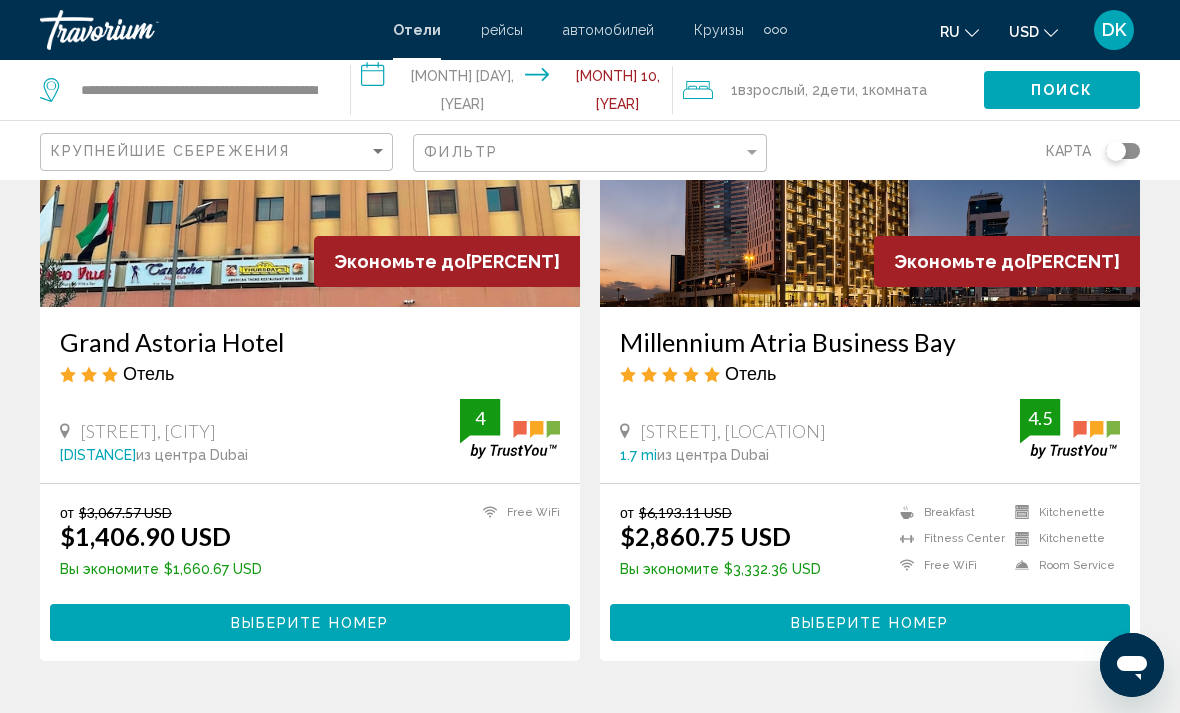 scroll, scrollTop: 2403, scrollLeft: 0, axis: vertical 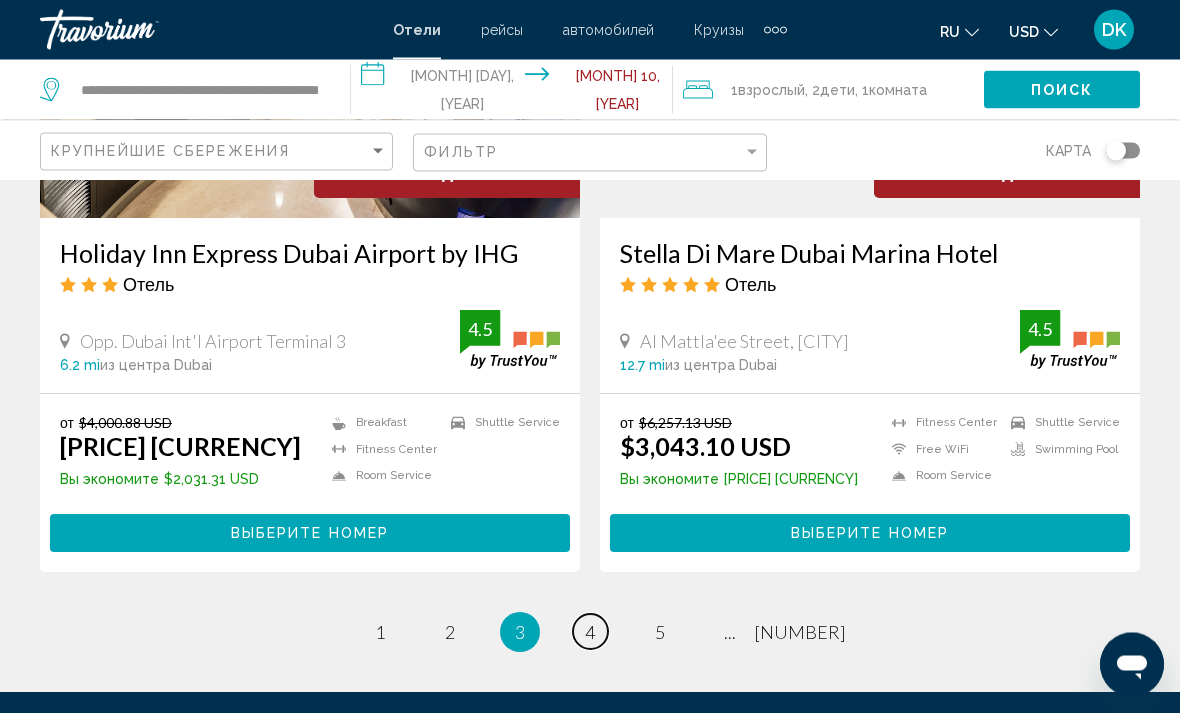 click on "4" at bounding box center [380, 633] 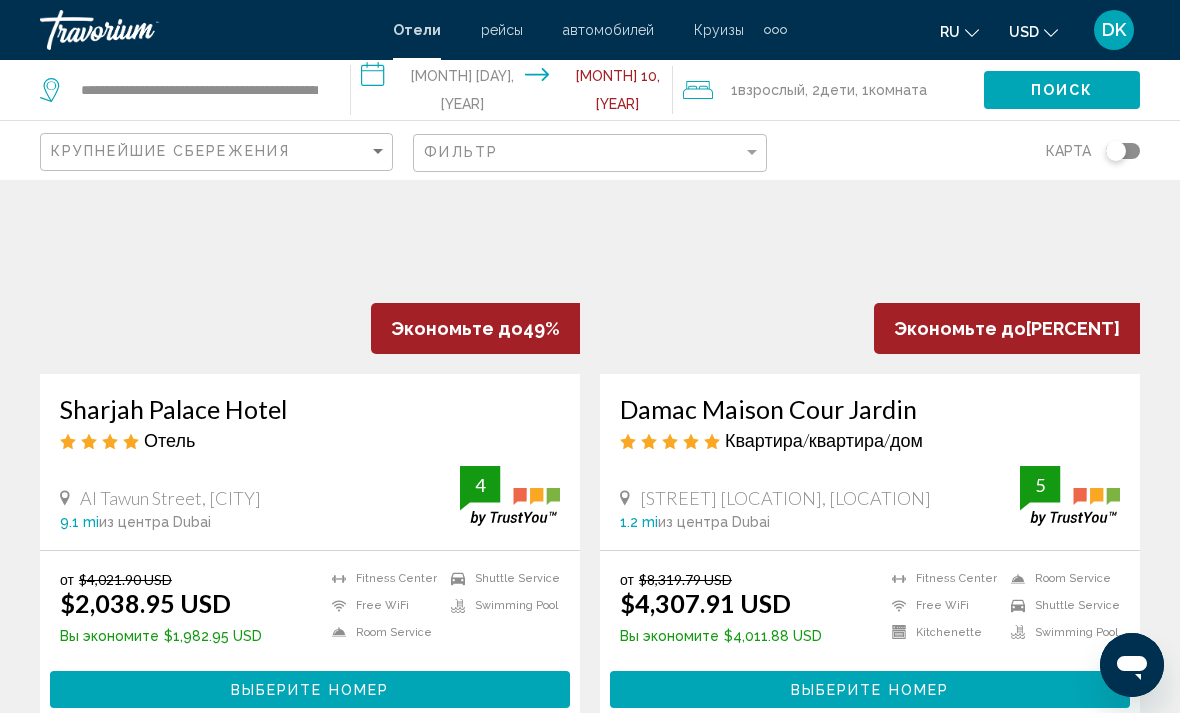scroll, scrollTop: 3004, scrollLeft: 0, axis: vertical 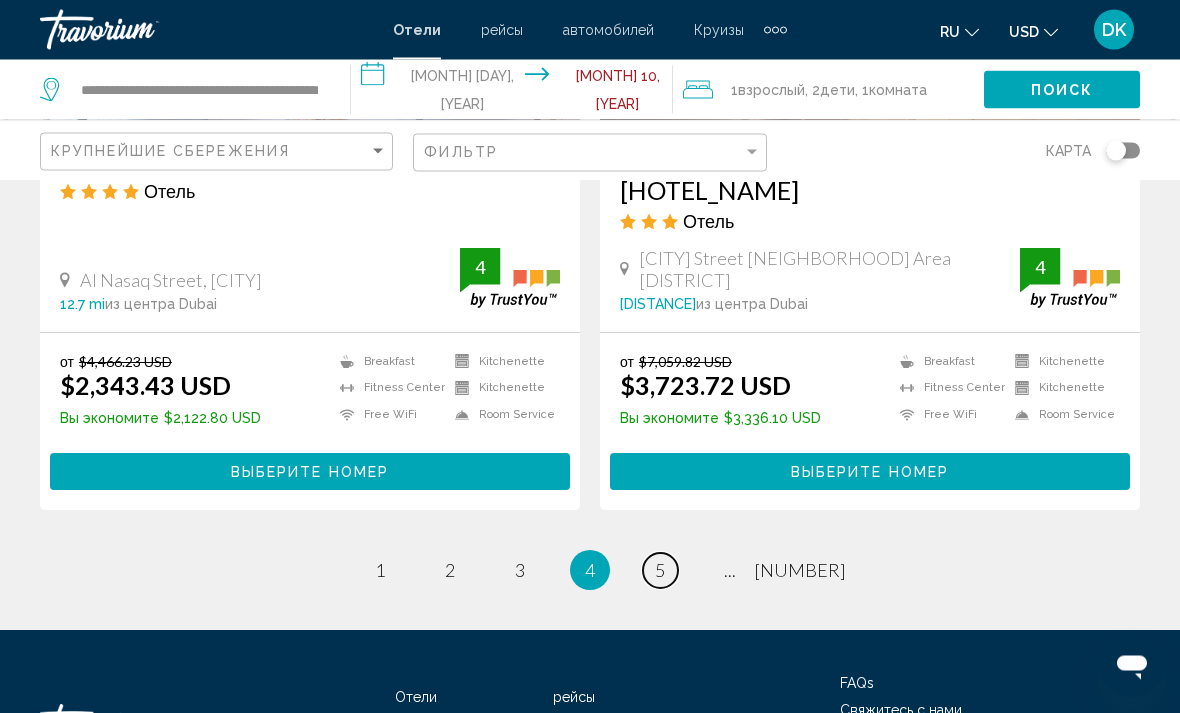 click on "page  5" at bounding box center (380, 571) 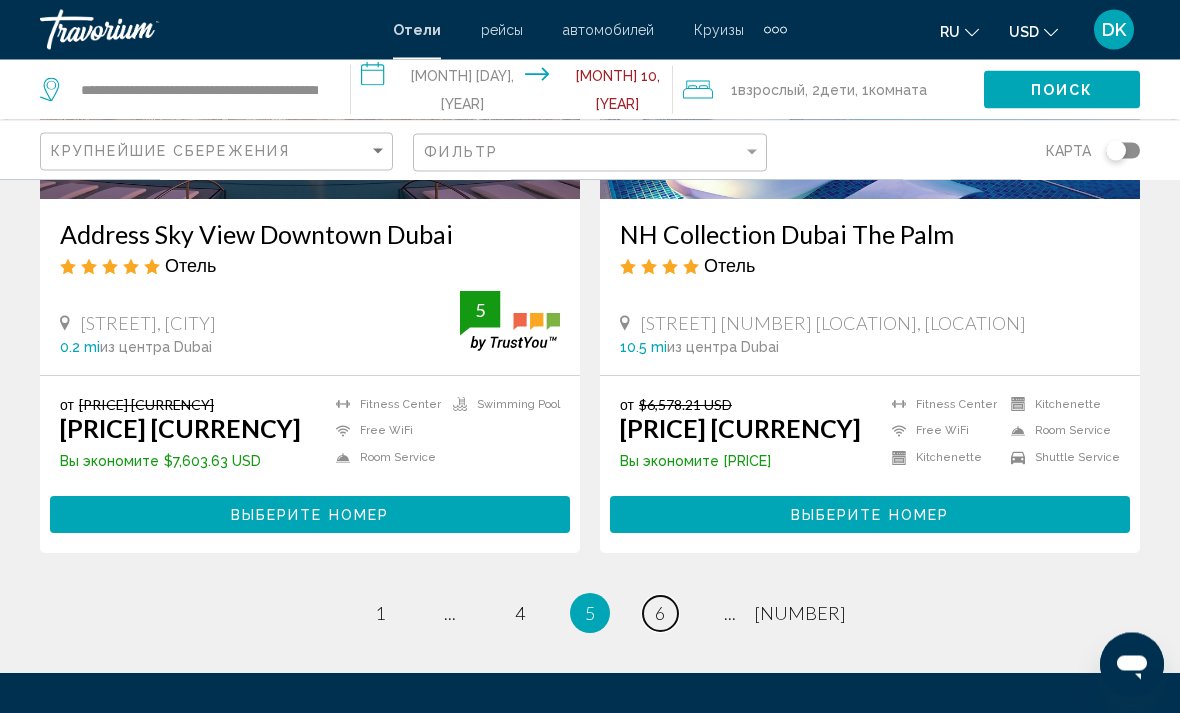 scroll, scrollTop: 3945, scrollLeft: 0, axis: vertical 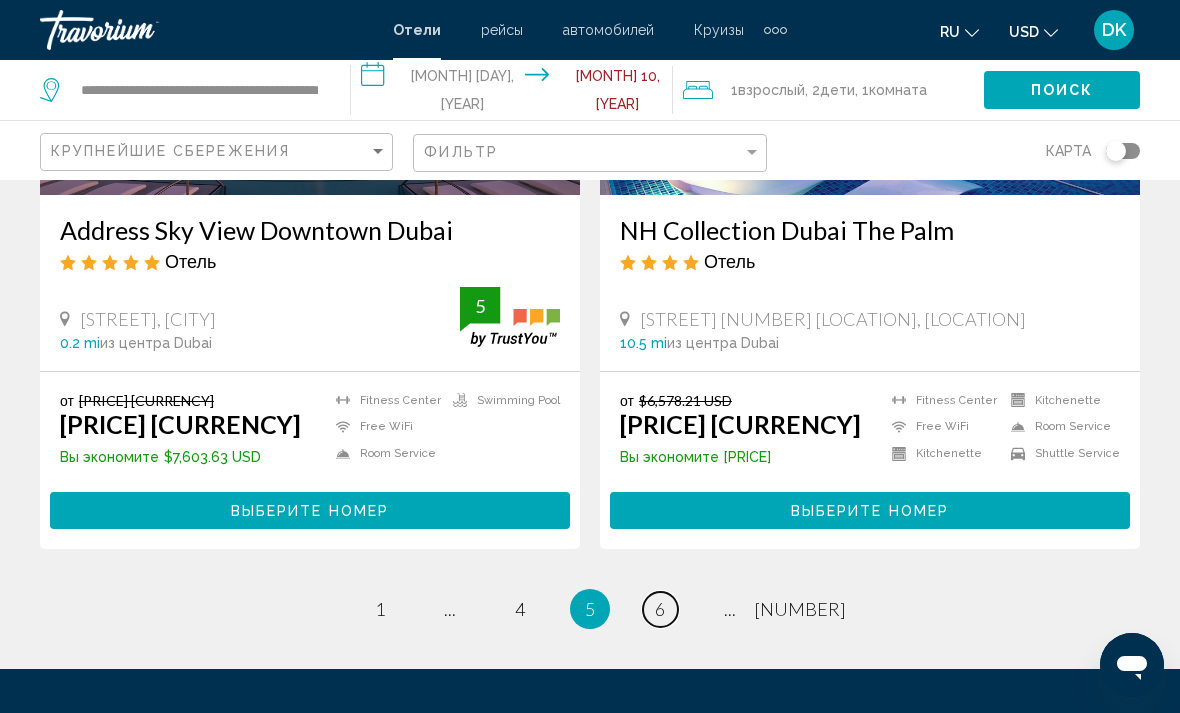 click on "page  [NUMBER]" at bounding box center [380, 609] 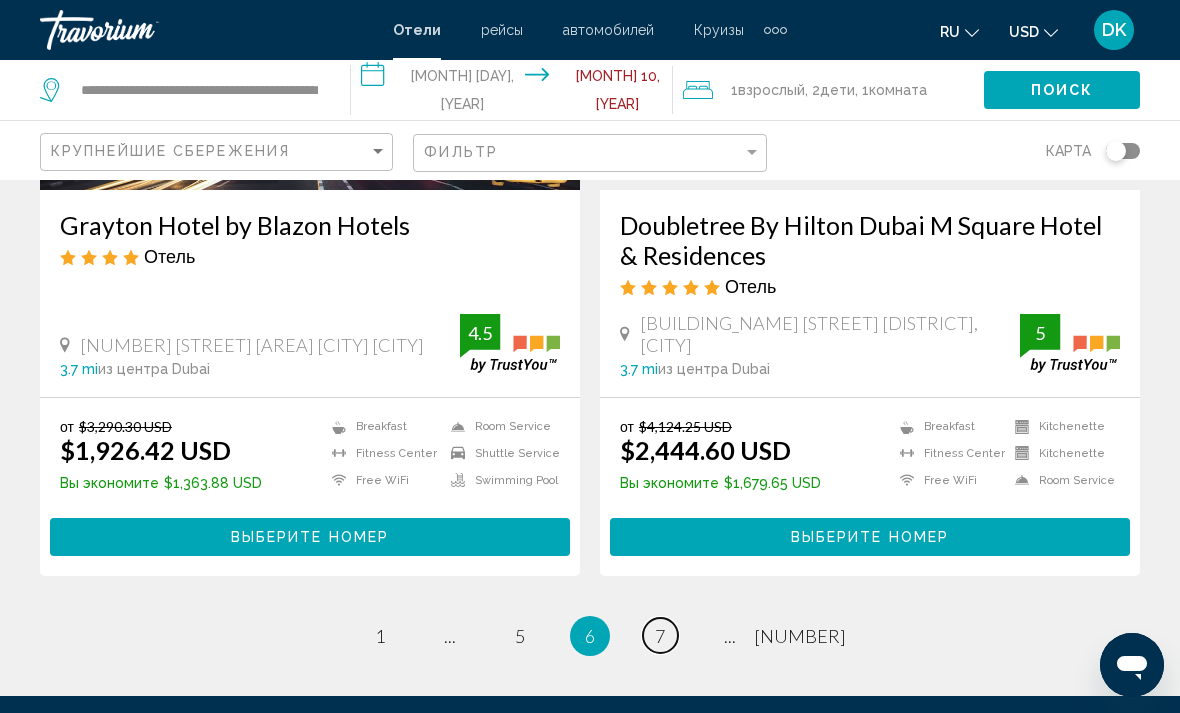 scroll, scrollTop: 3959, scrollLeft: 0, axis: vertical 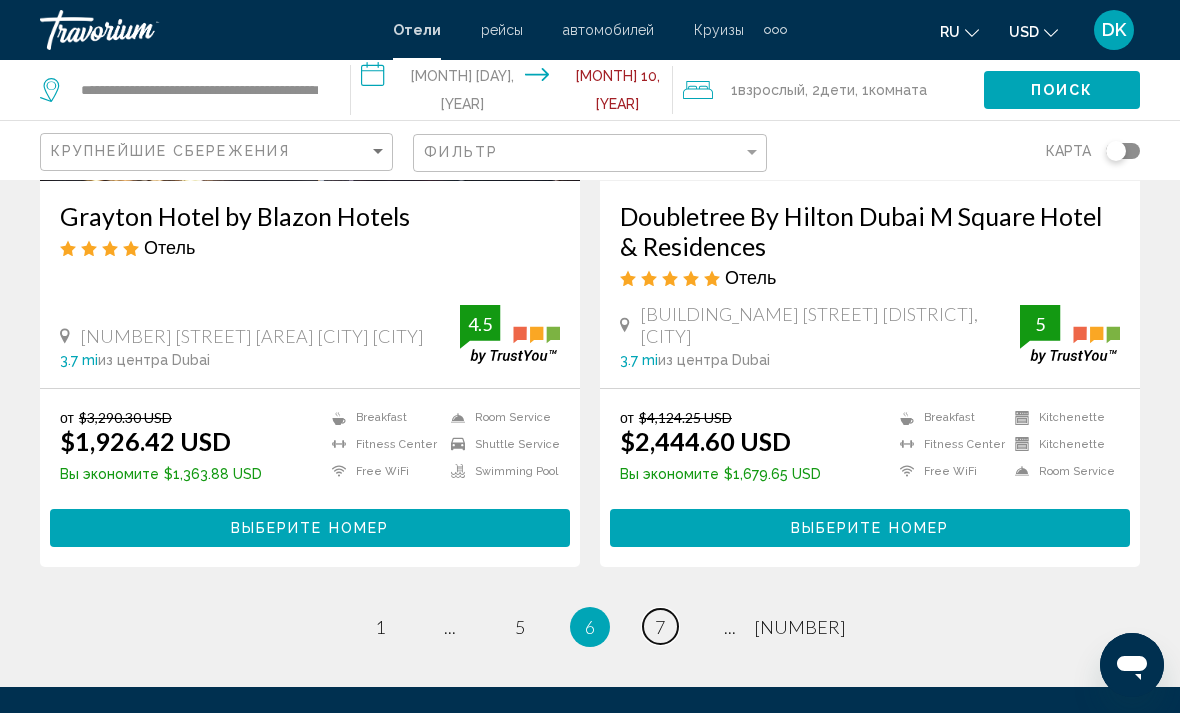 click on "7" at bounding box center [380, 627] 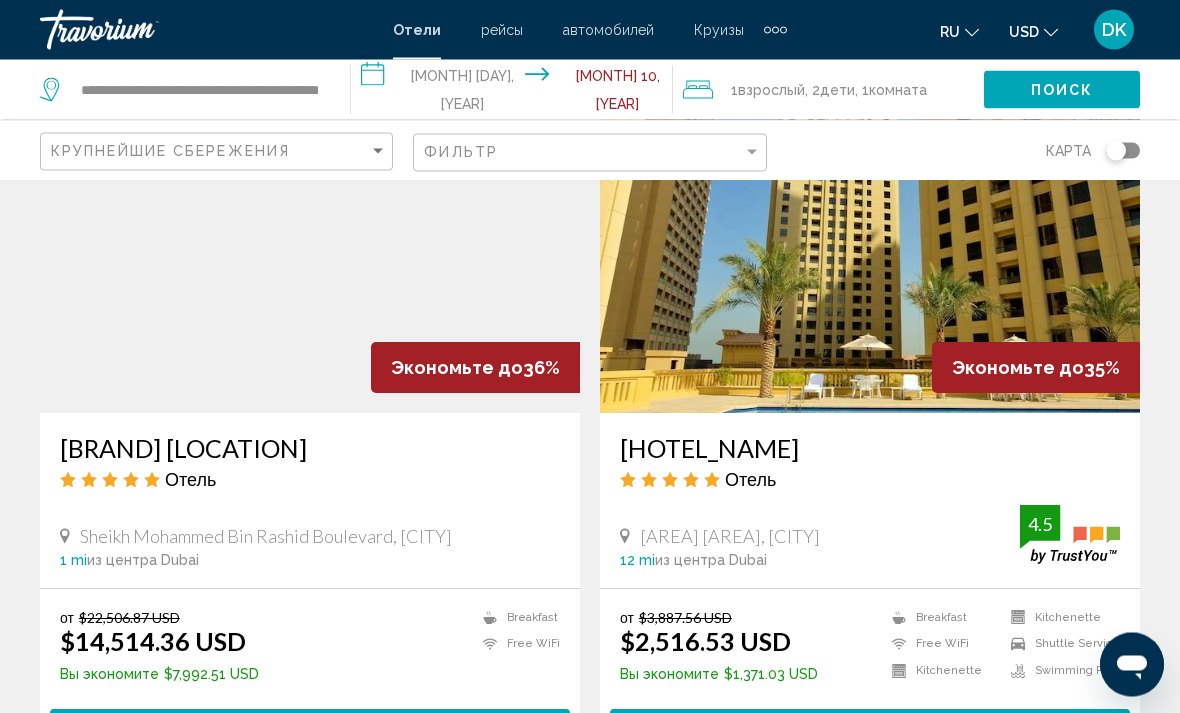 scroll, scrollTop: 2321, scrollLeft: 0, axis: vertical 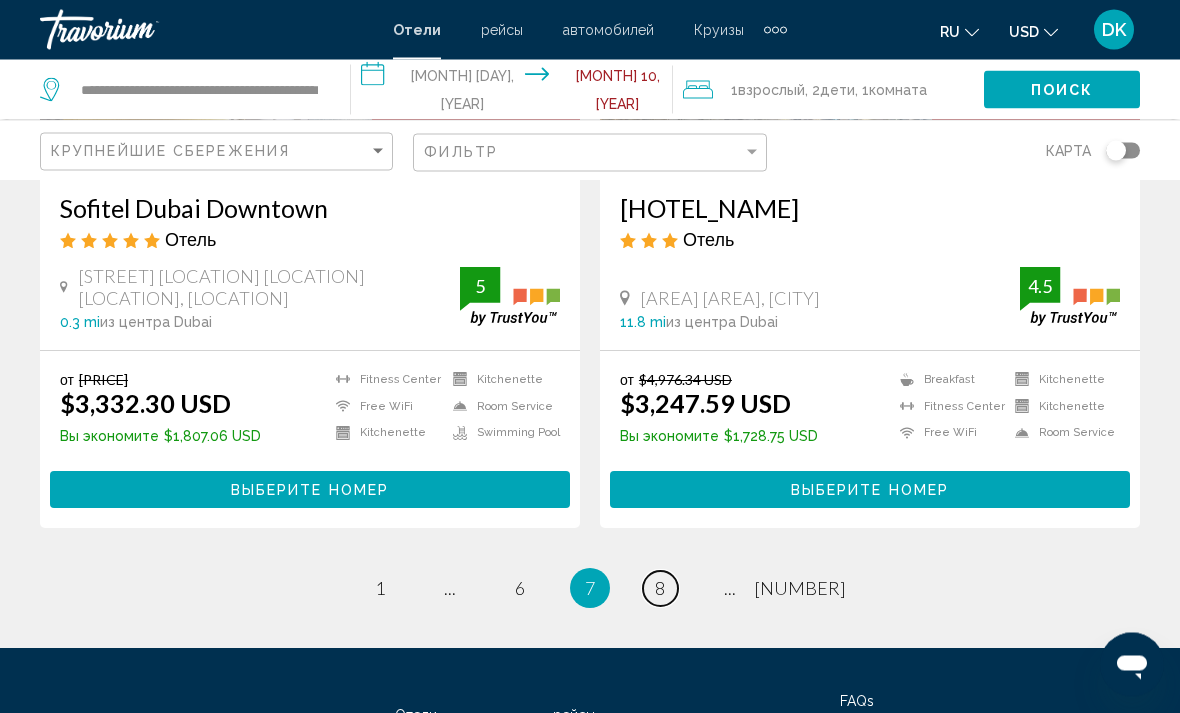 click on "page  8" at bounding box center (380, 589) 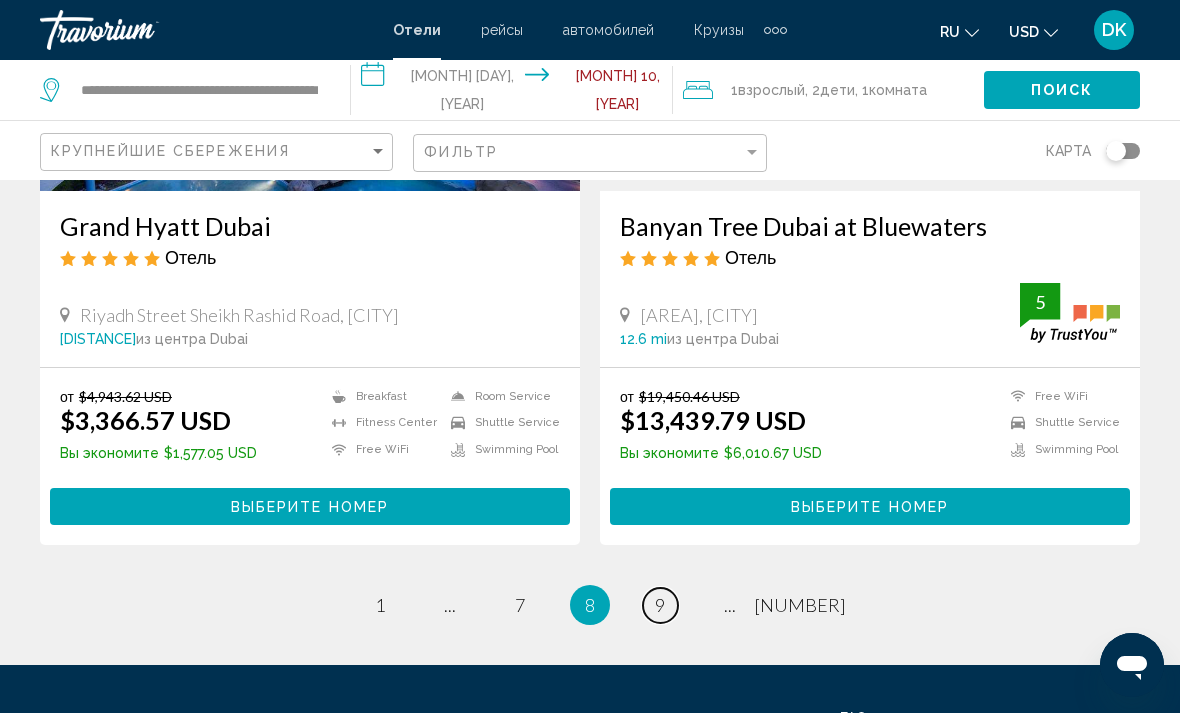scroll, scrollTop: 3866, scrollLeft: 0, axis: vertical 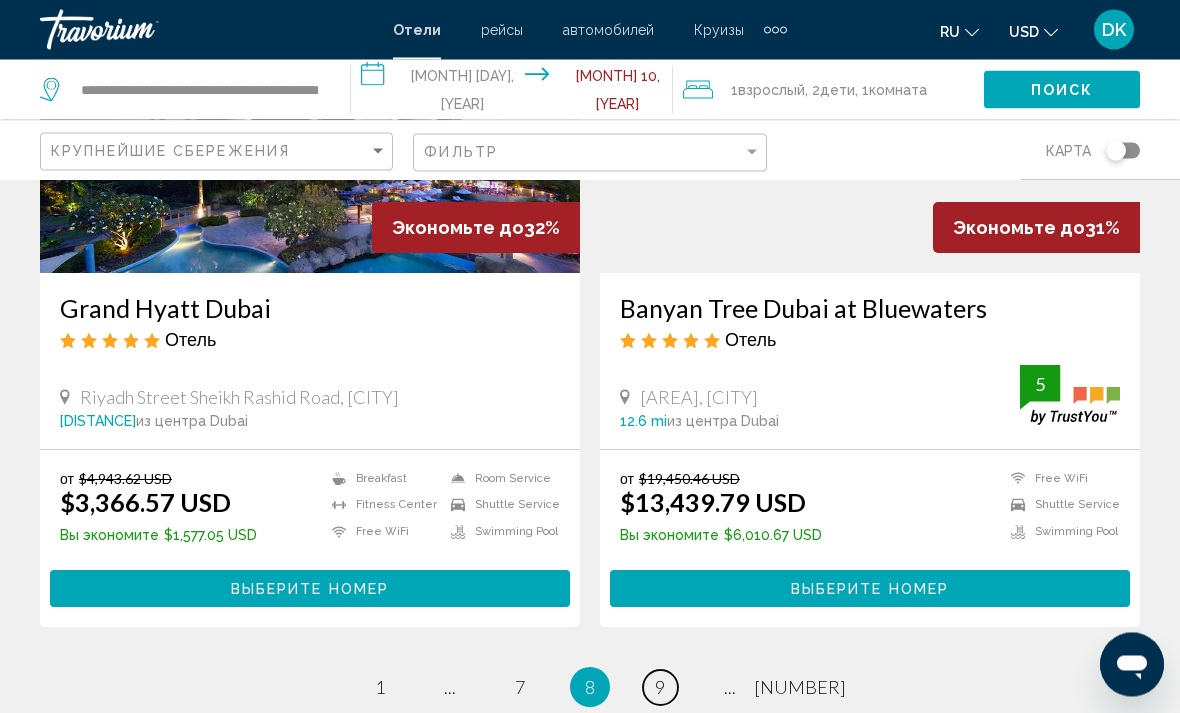 click on "page  [NUMBER]" at bounding box center [380, 688] 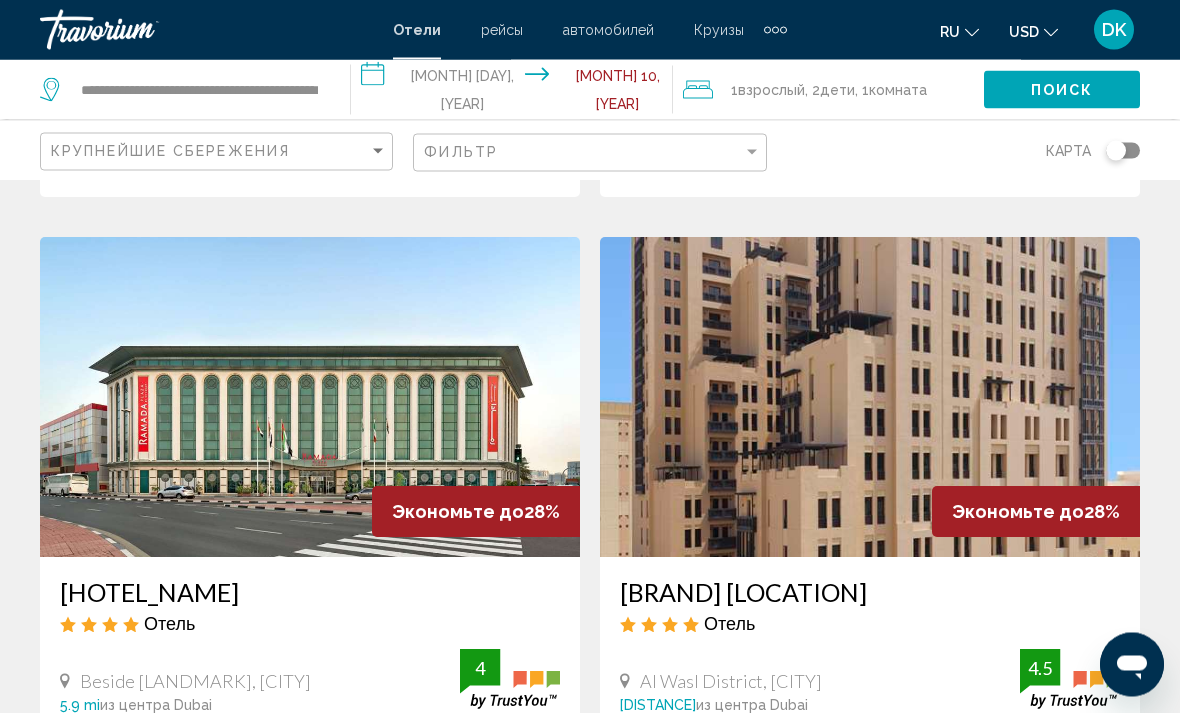 scroll, scrollTop: 3614, scrollLeft: 0, axis: vertical 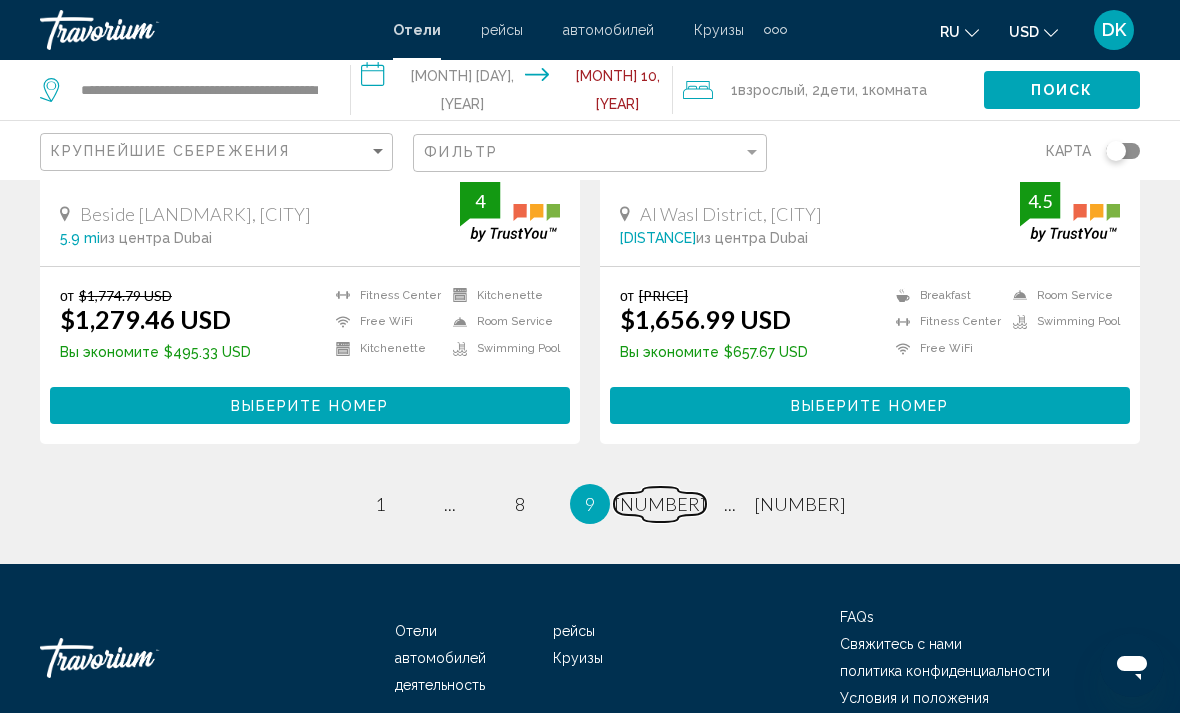 click on "[NUMBER]" at bounding box center (380, 504) 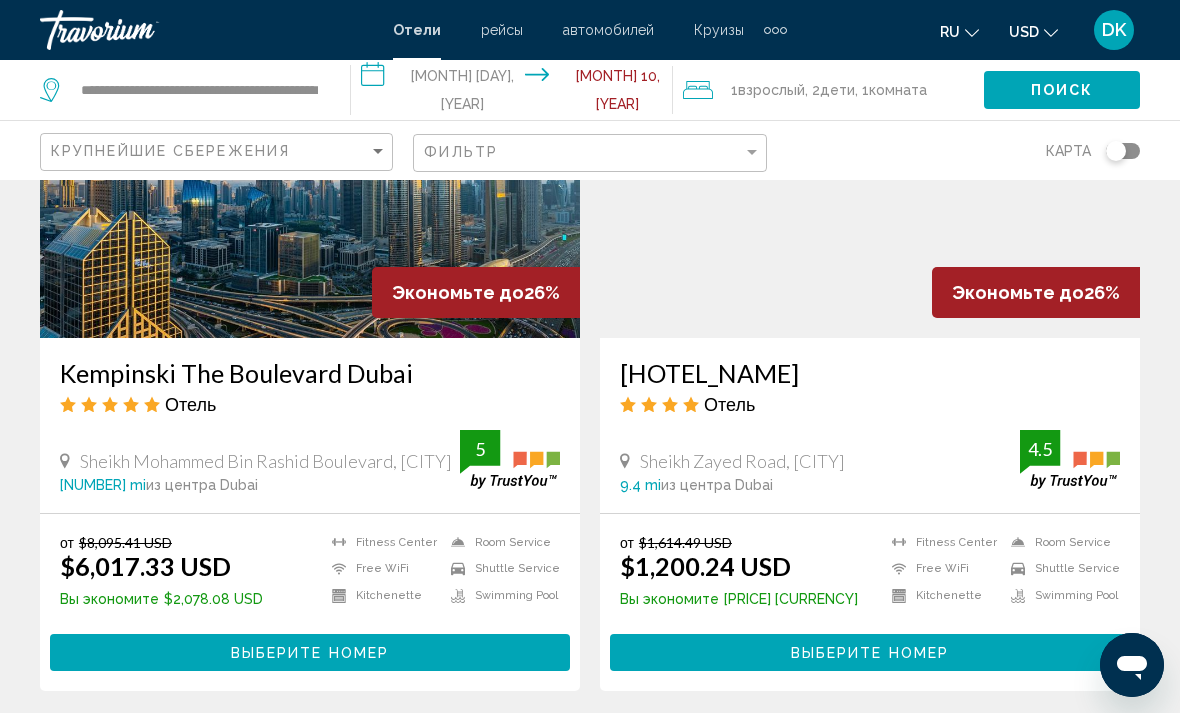 scroll, scrollTop: 1637, scrollLeft: 0, axis: vertical 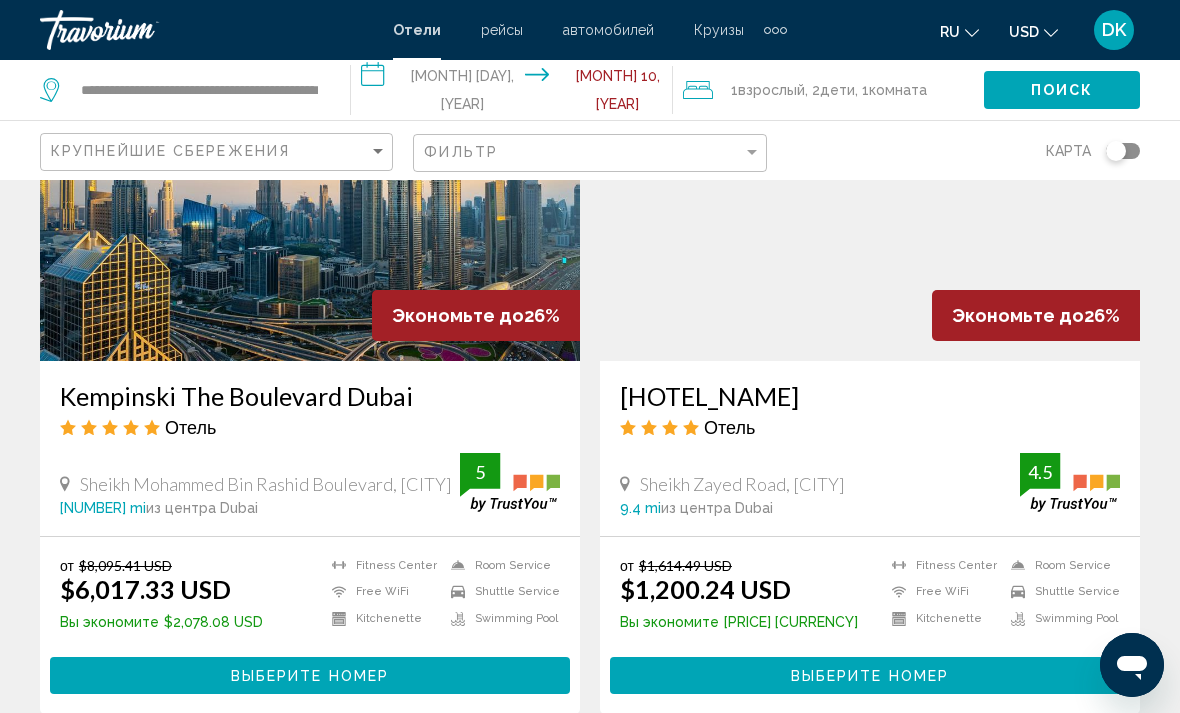click on "Выберите номер" at bounding box center (870, 676) 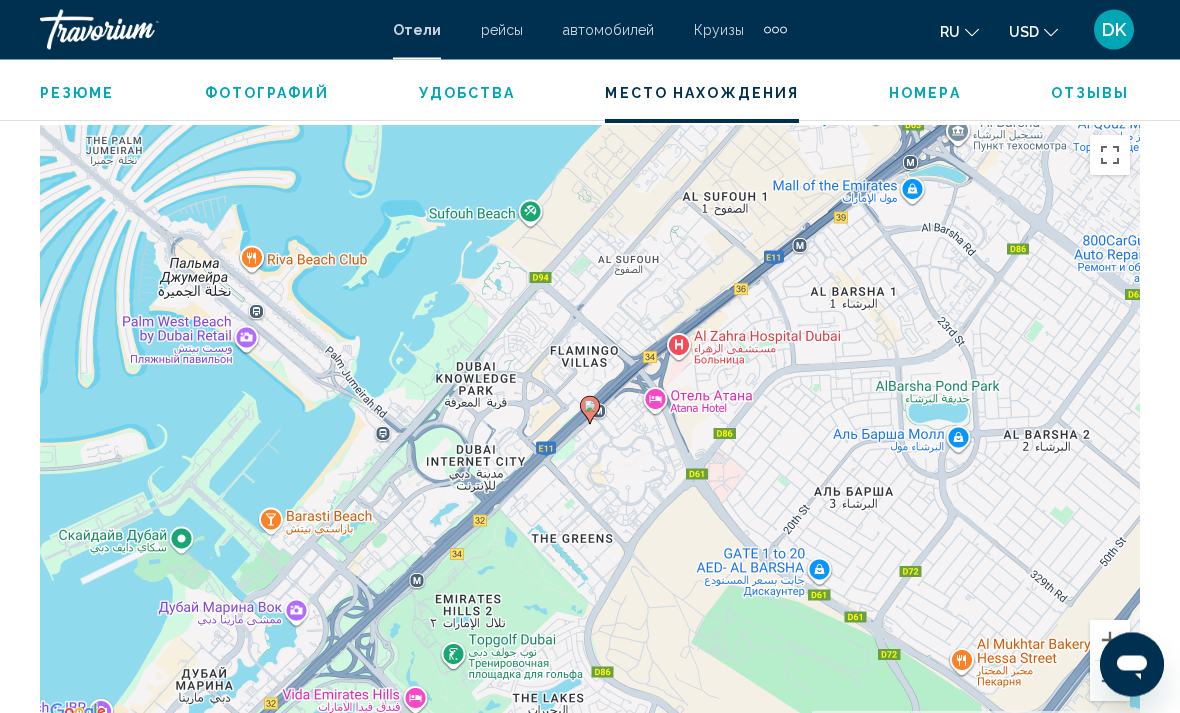 scroll, scrollTop: 2188, scrollLeft: 0, axis: vertical 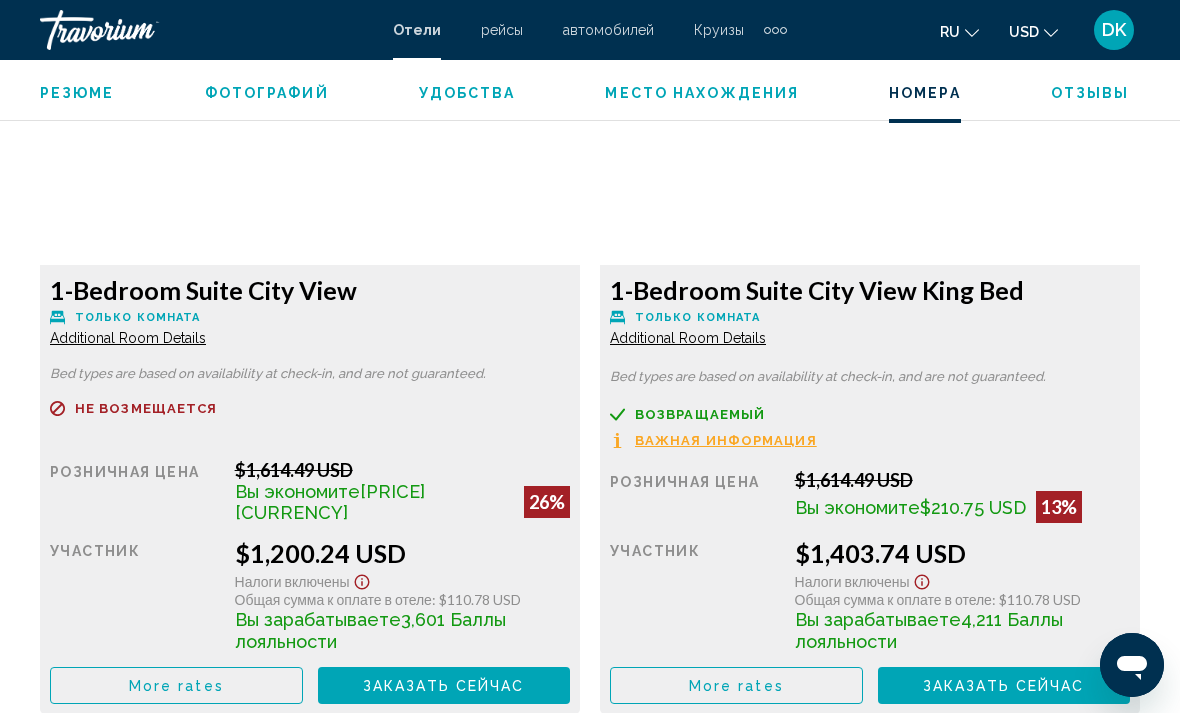 click on "More rates" at bounding box center (176, 686) 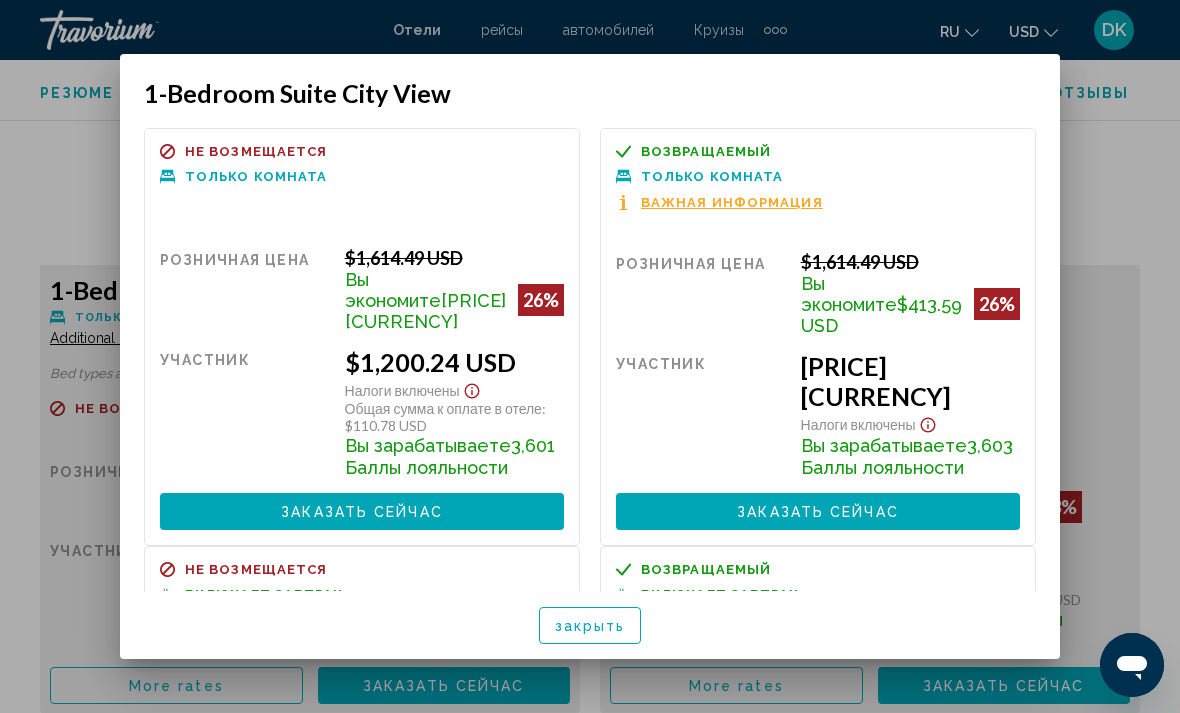 scroll, scrollTop: 0, scrollLeft: 0, axis: both 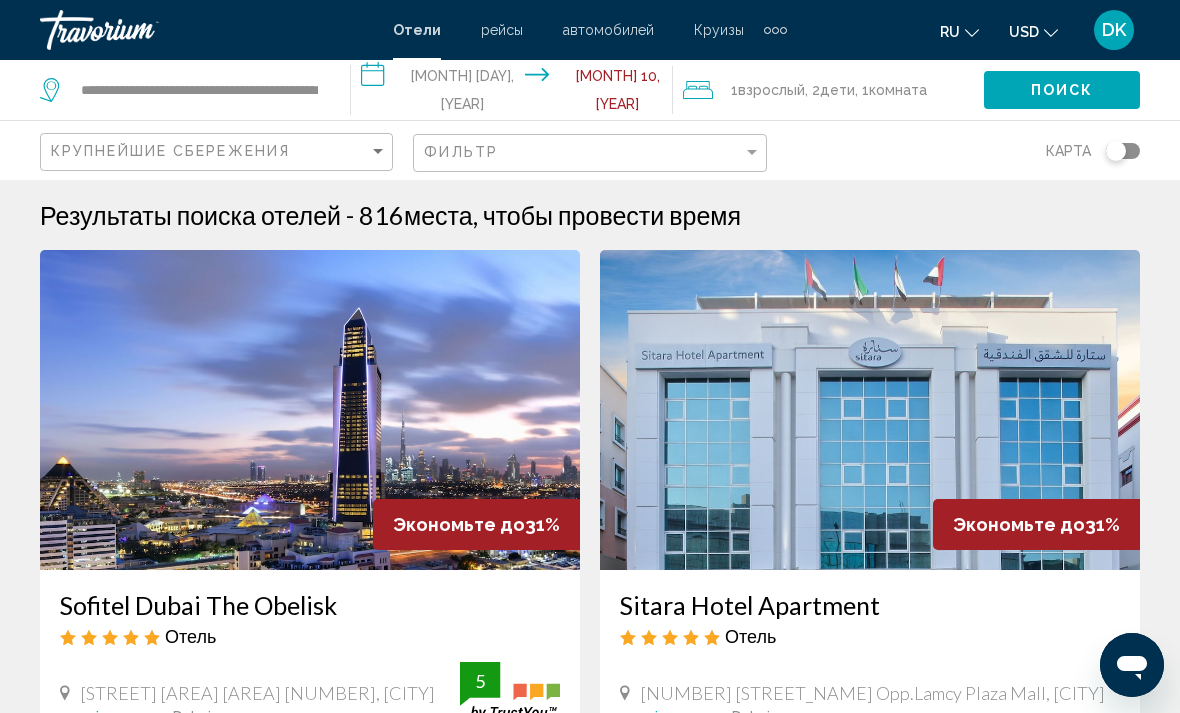 click on "**********" at bounding box center [515, 93] 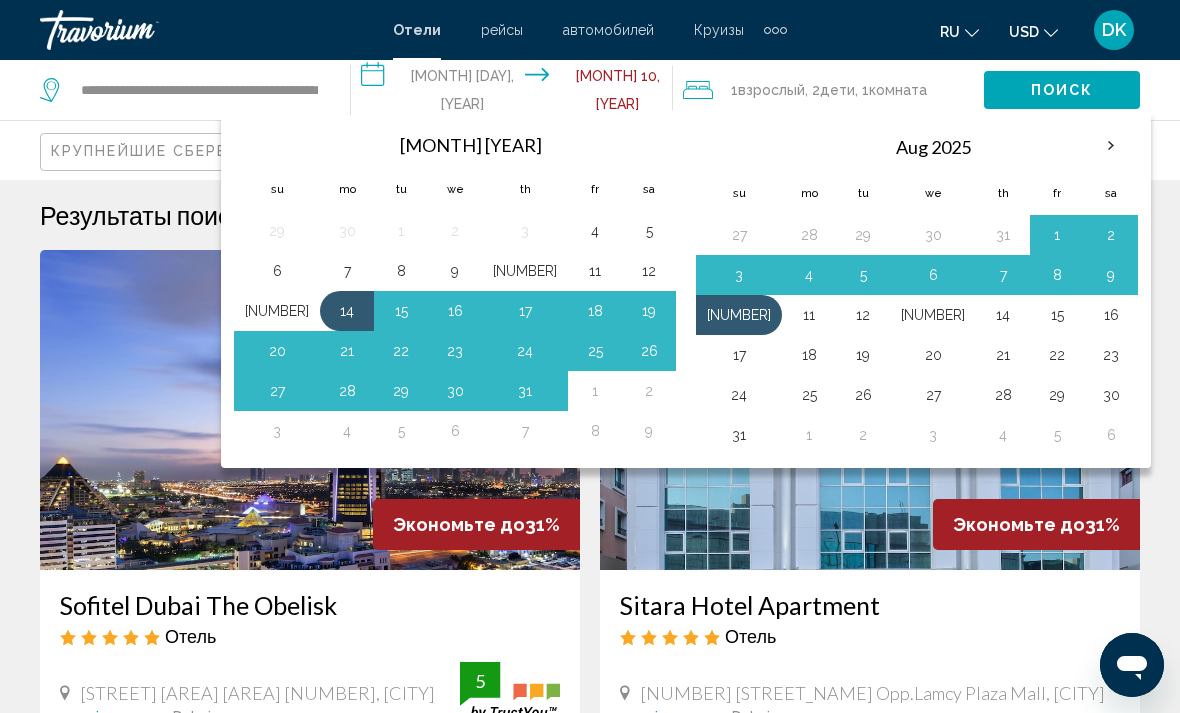click on "7" at bounding box center [1003, 275] 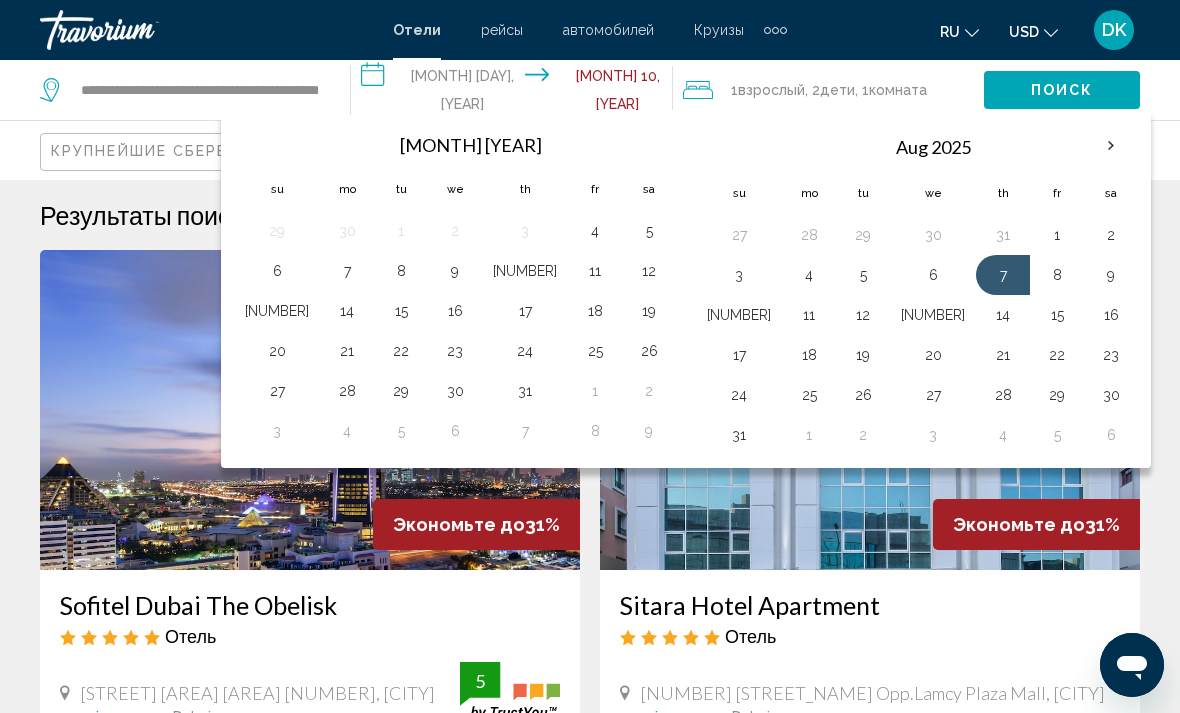 click on "14" at bounding box center [1003, 315] 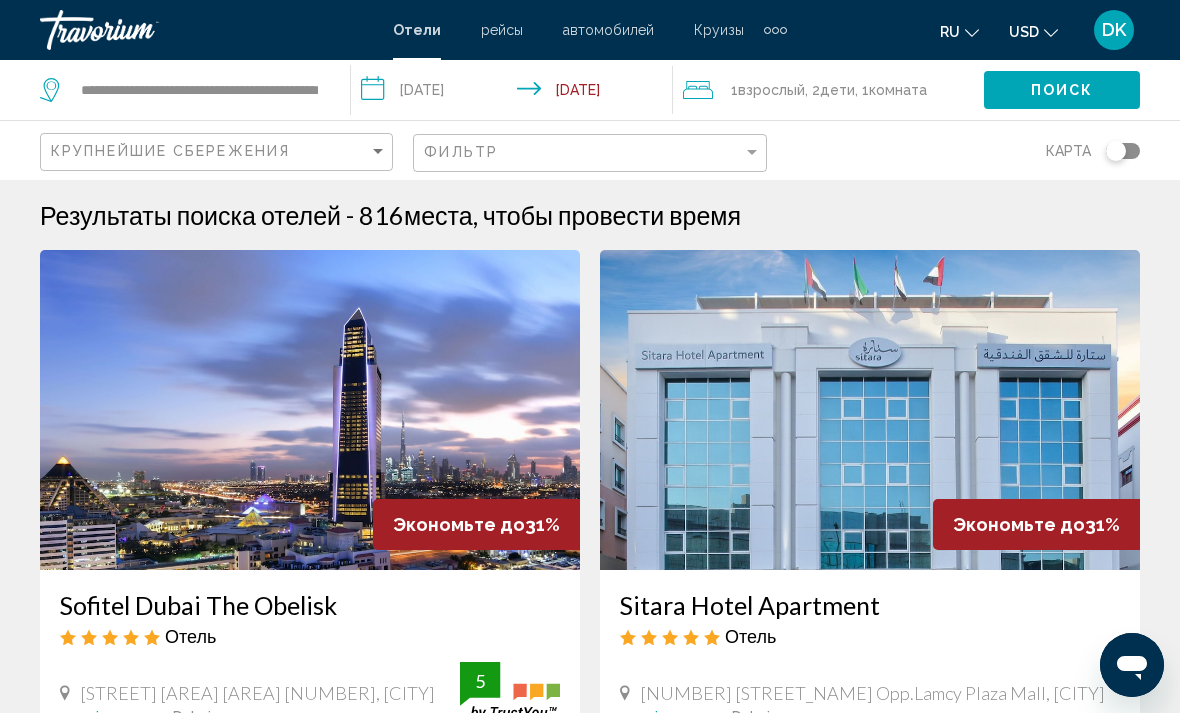 click on ", 1  Комната номера" at bounding box center [891, 90] 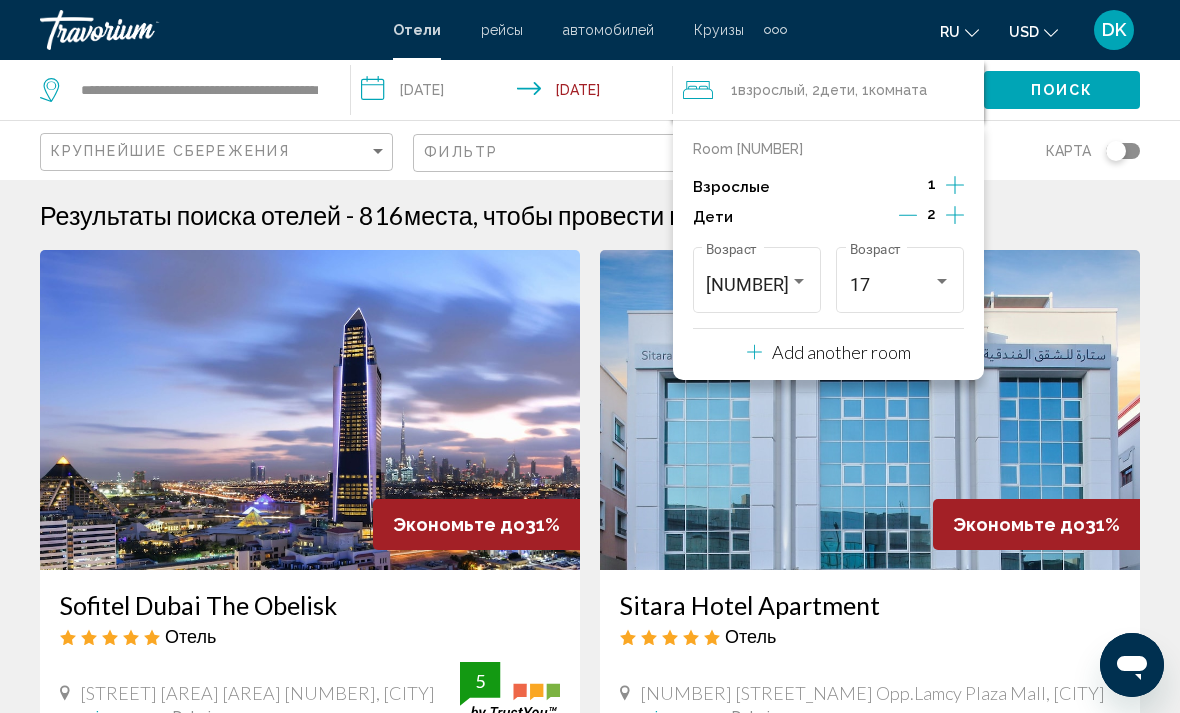 click at bounding box center (955, 185) 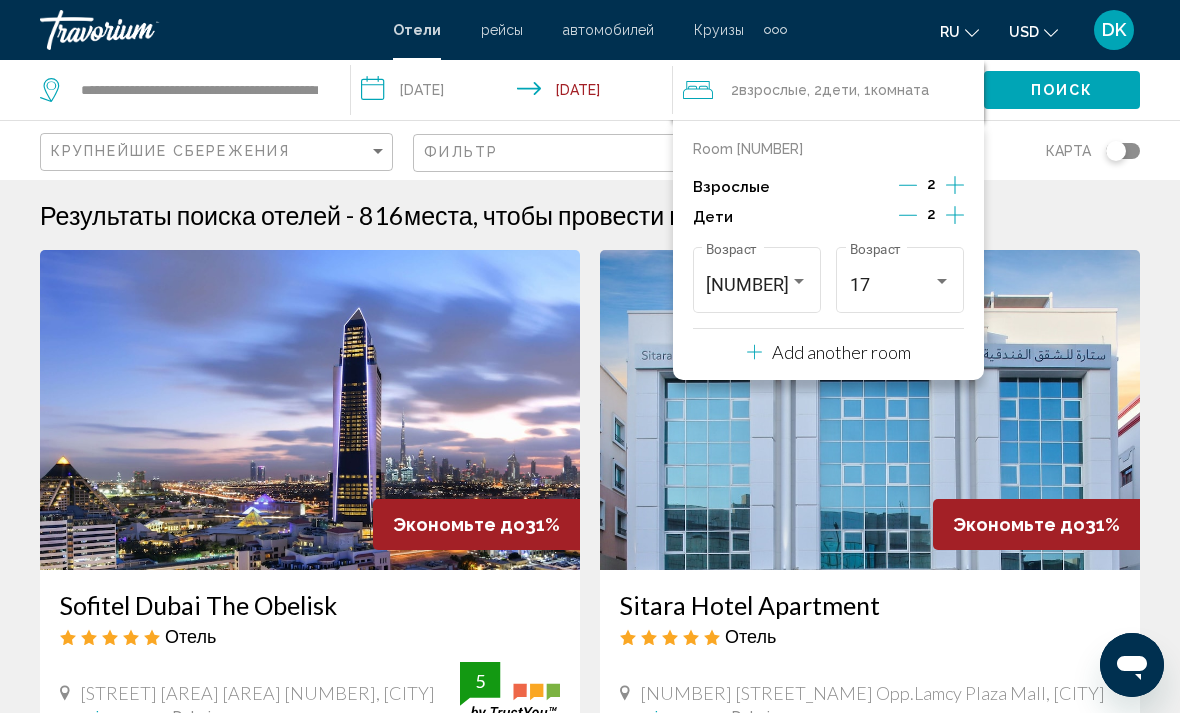 click at bounding box center (908, 215) 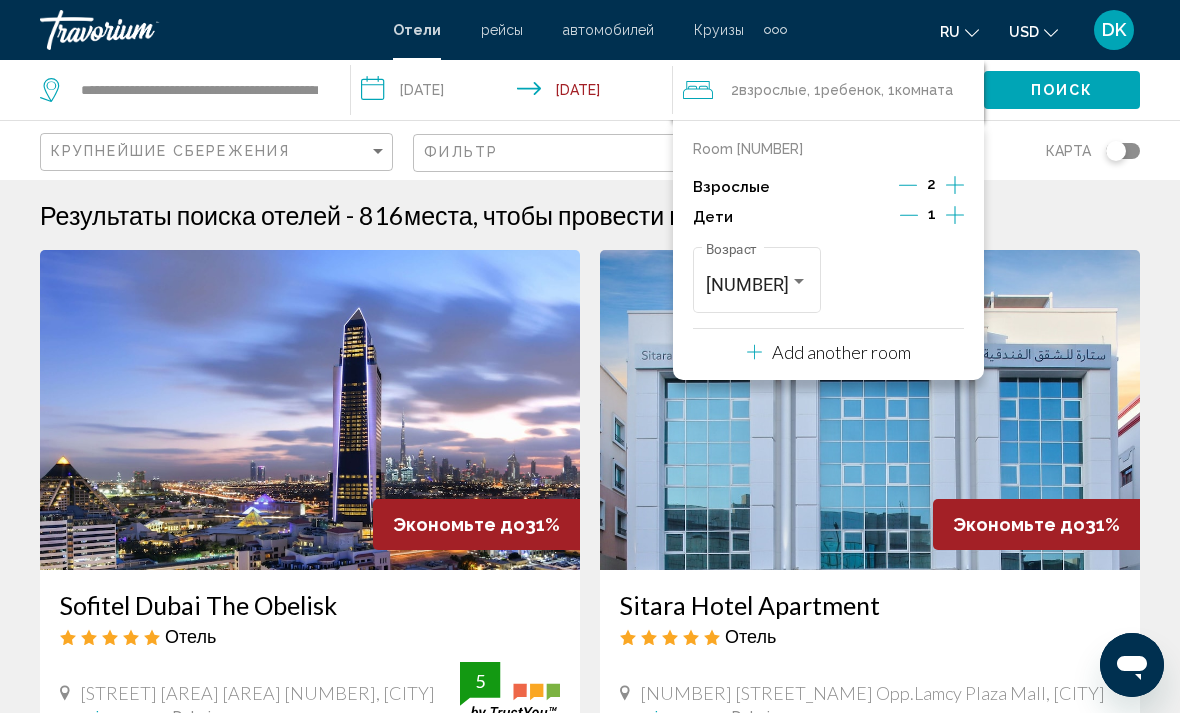 click on "**********" at bounding box center [590, 2322] 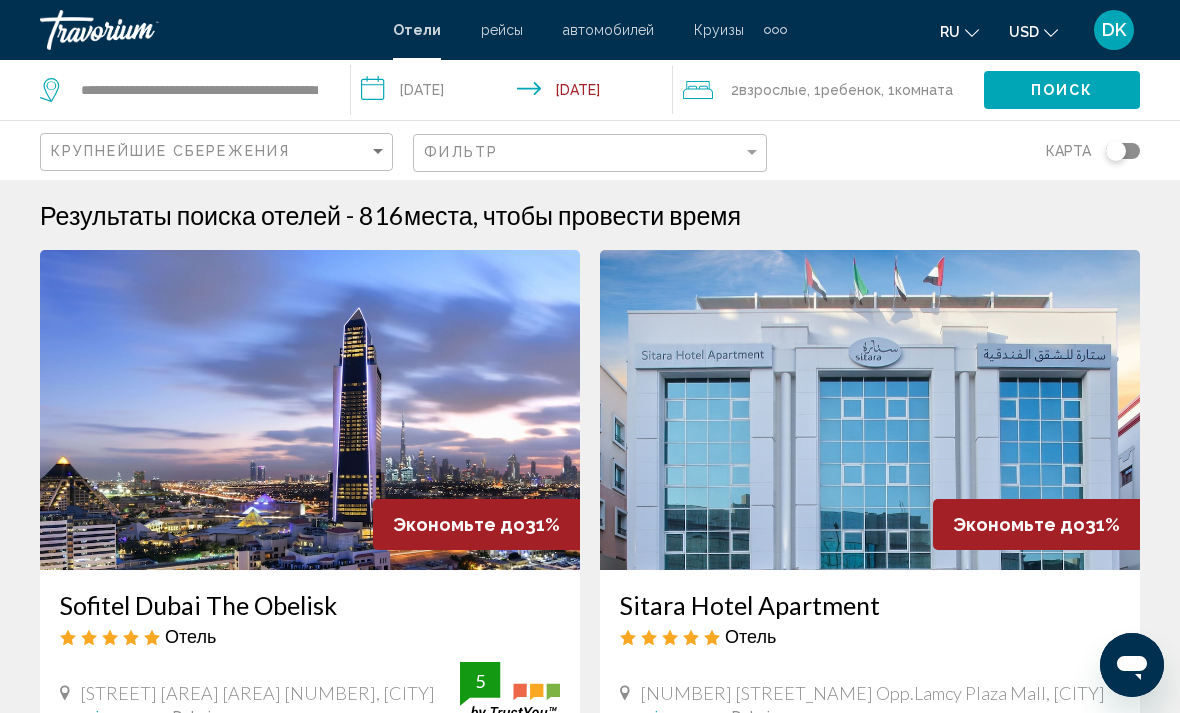 click on ", 1  Ребенок Дети" at bounding box center [844, 90] 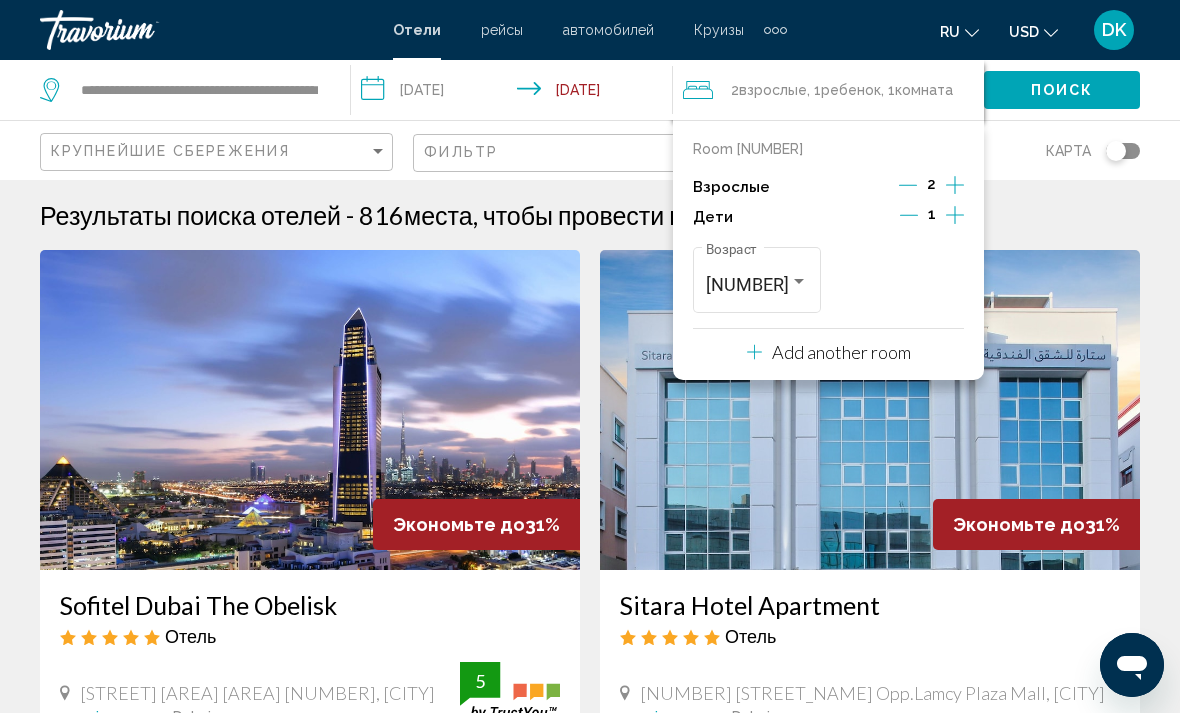 click at bounding box center (799, 281) 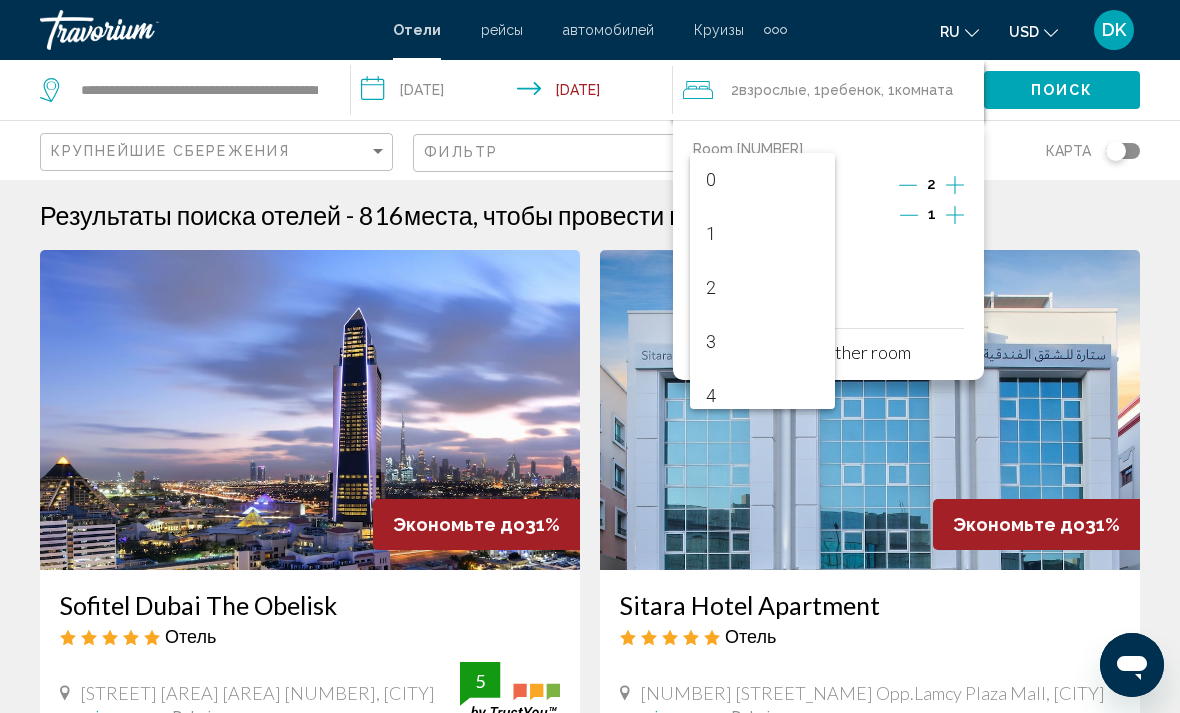 scroll, scrollTop: 601, scrollLeft: 0, axis: vertical 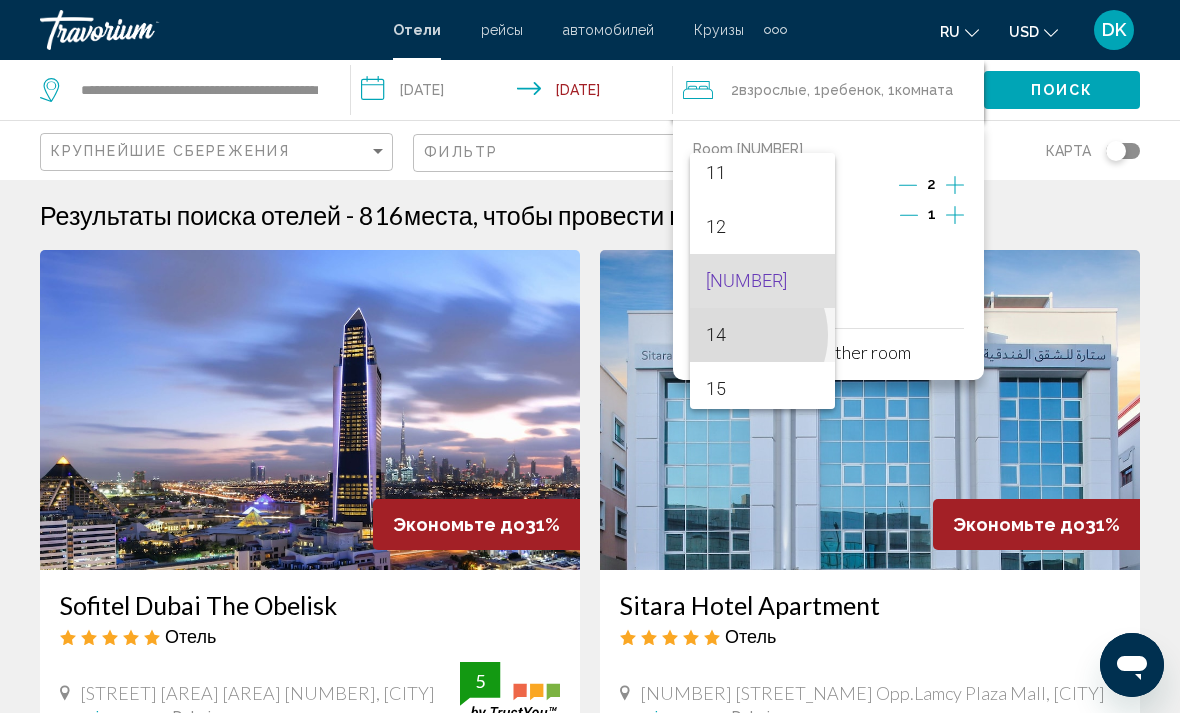 click on "14" at bounding box center [762, 335] 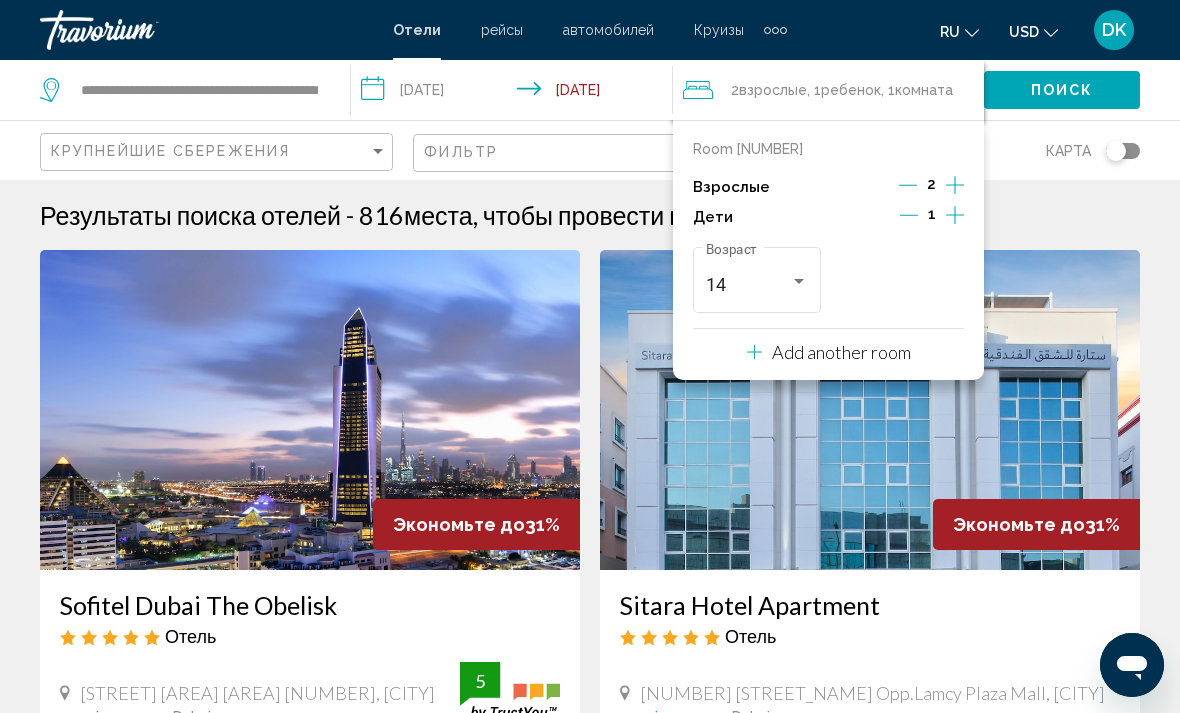 click on "Результаты поиска отелей  -   816  места, чтобы провести время" at bounding box center (590, 215) 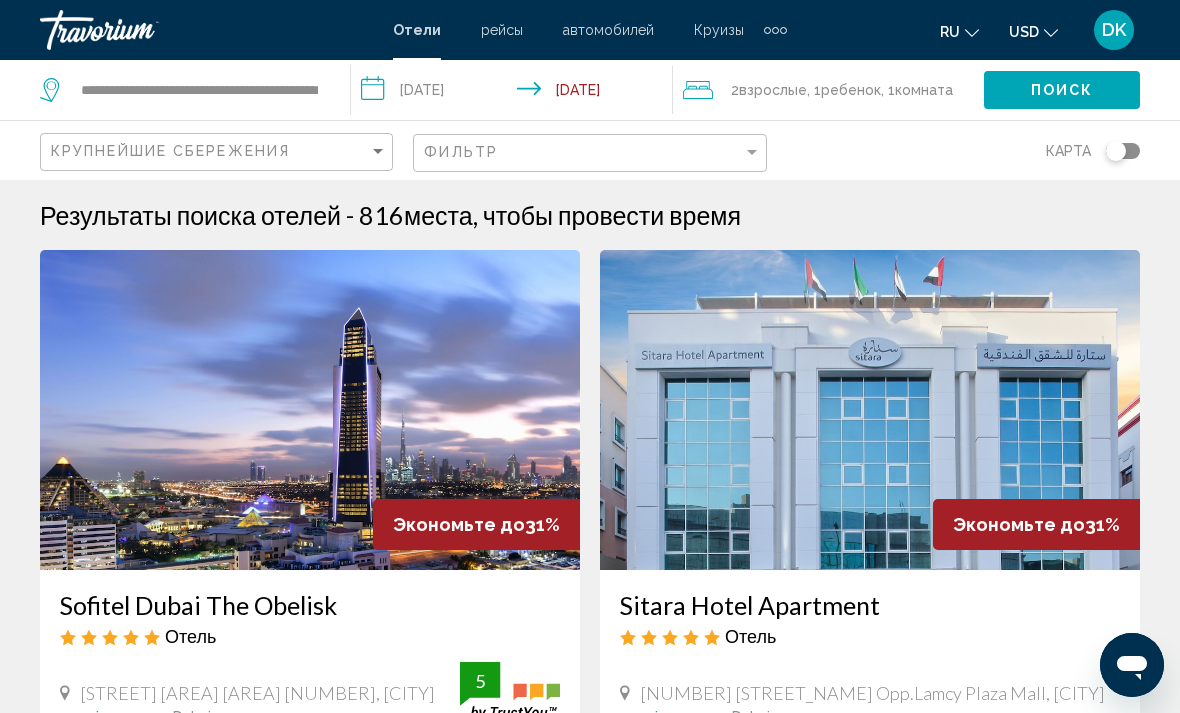 click on "Поиск" at bounding box center (1062, 91) 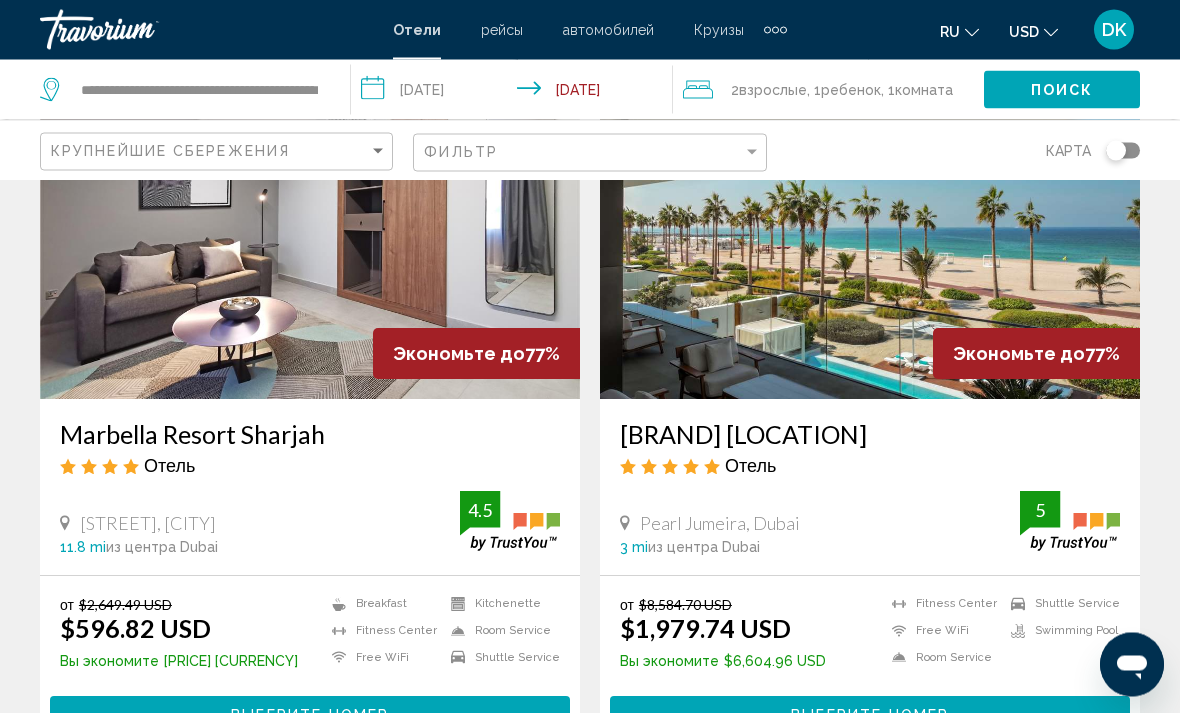 scroll, scrollTop: 3038, scrollLeft: 0, axis: vertical 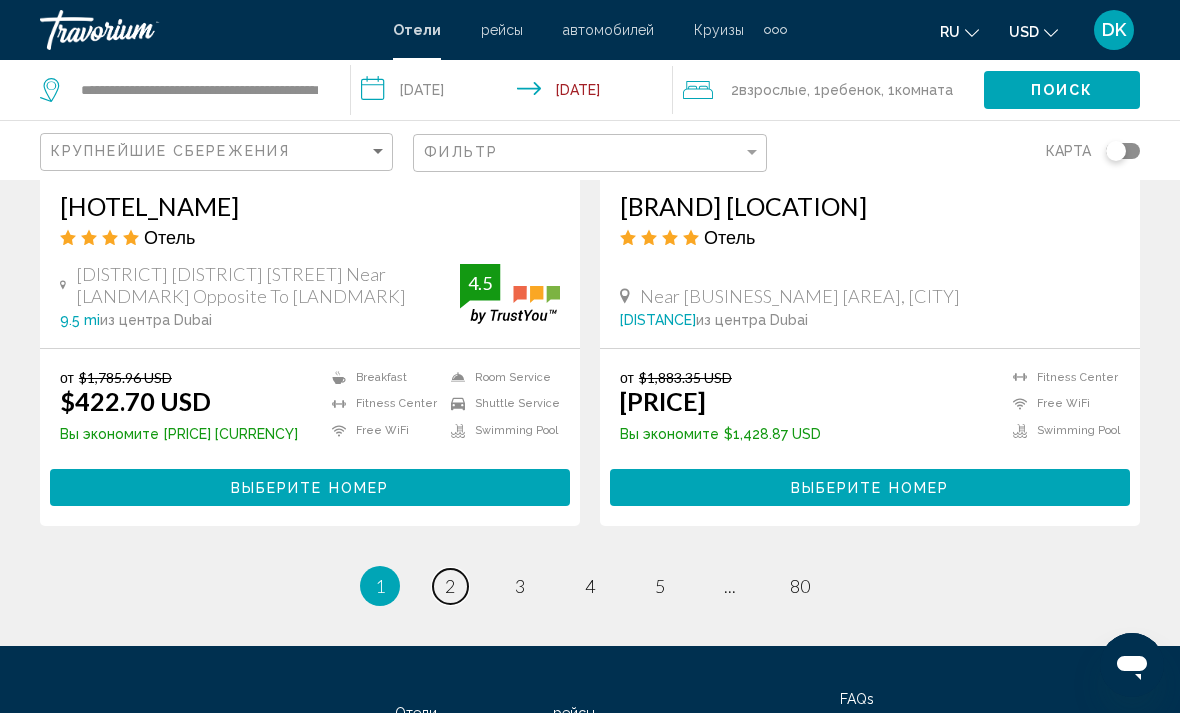 click on "2" at bounding box center (450, 586) 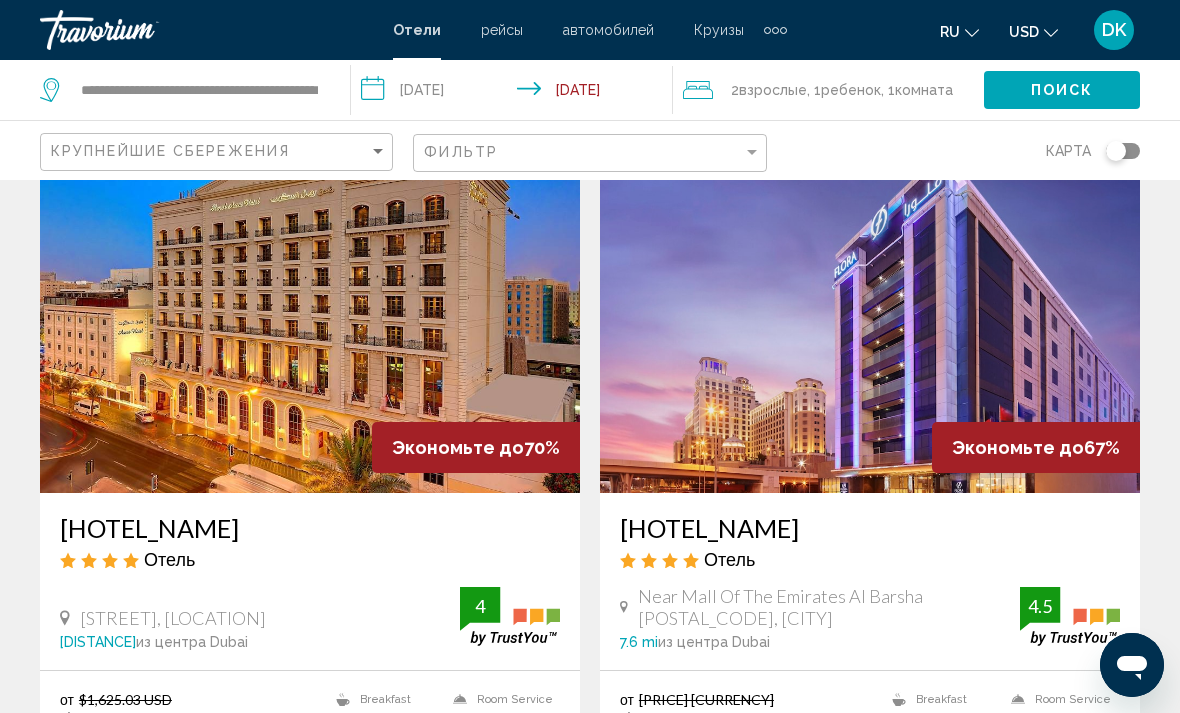 scroll, scrollTop: 1505, scrollLeft: 0, axis: vertical 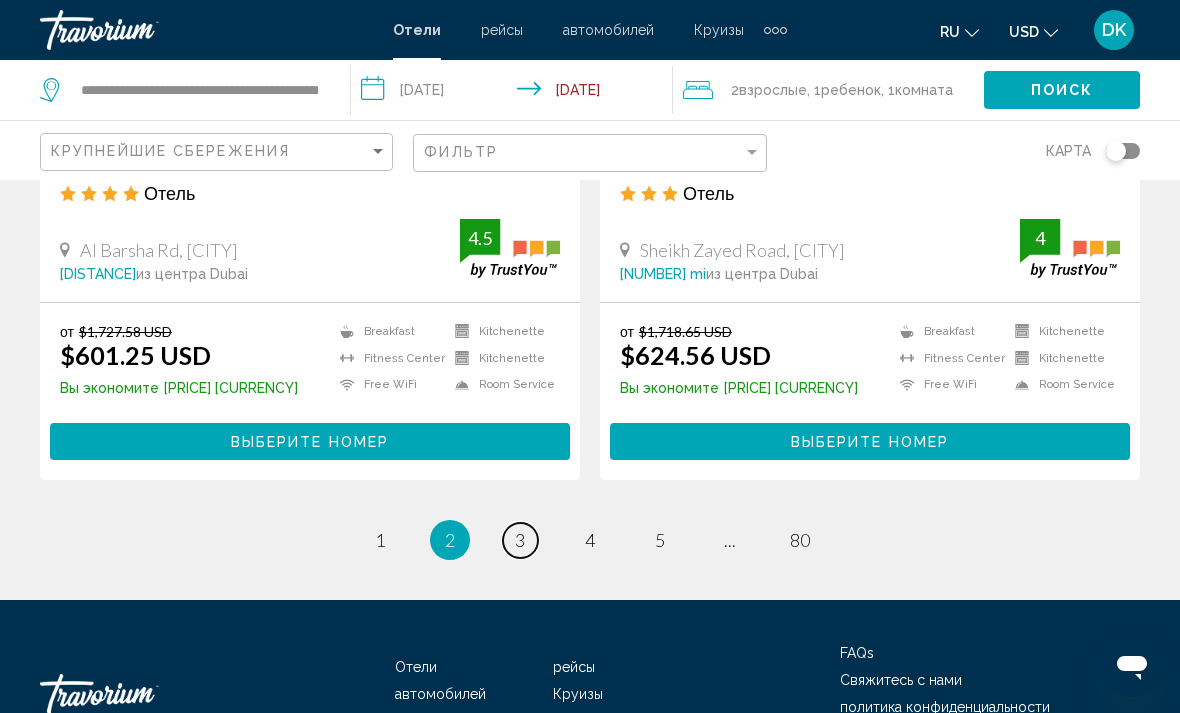 click on "3" at bounding box center [380, 540] 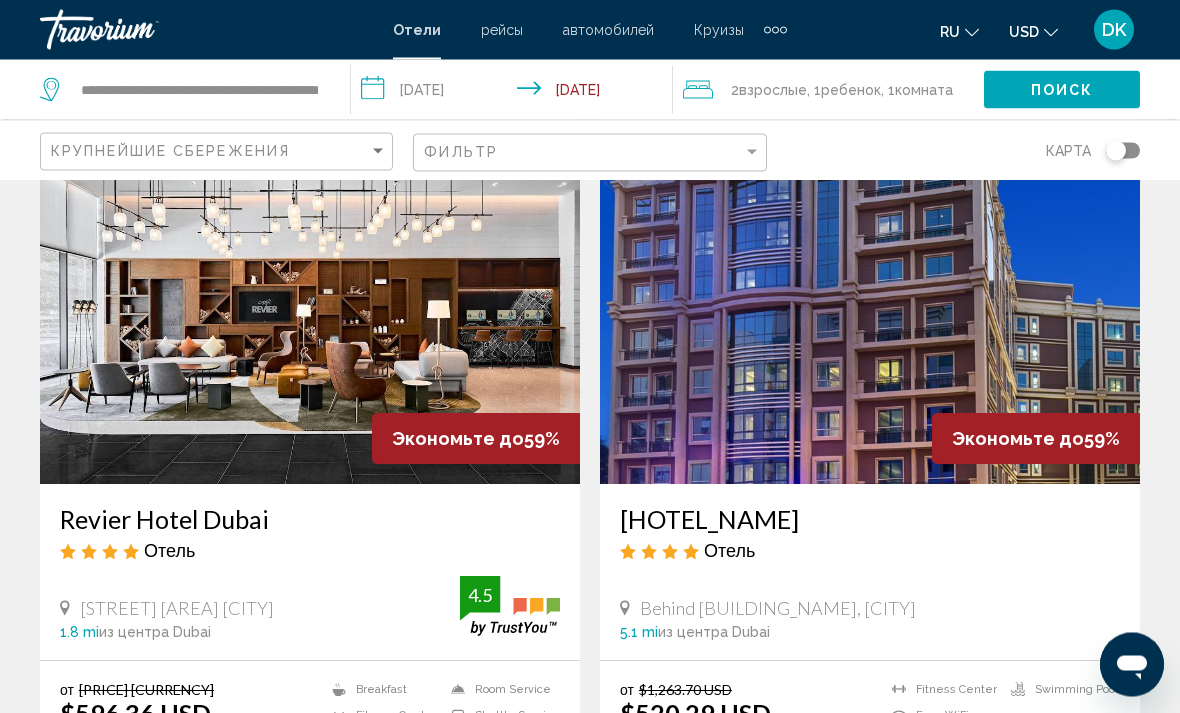 scroll, scrollTop: 3643, scrollLeft: 0, axis: vertical 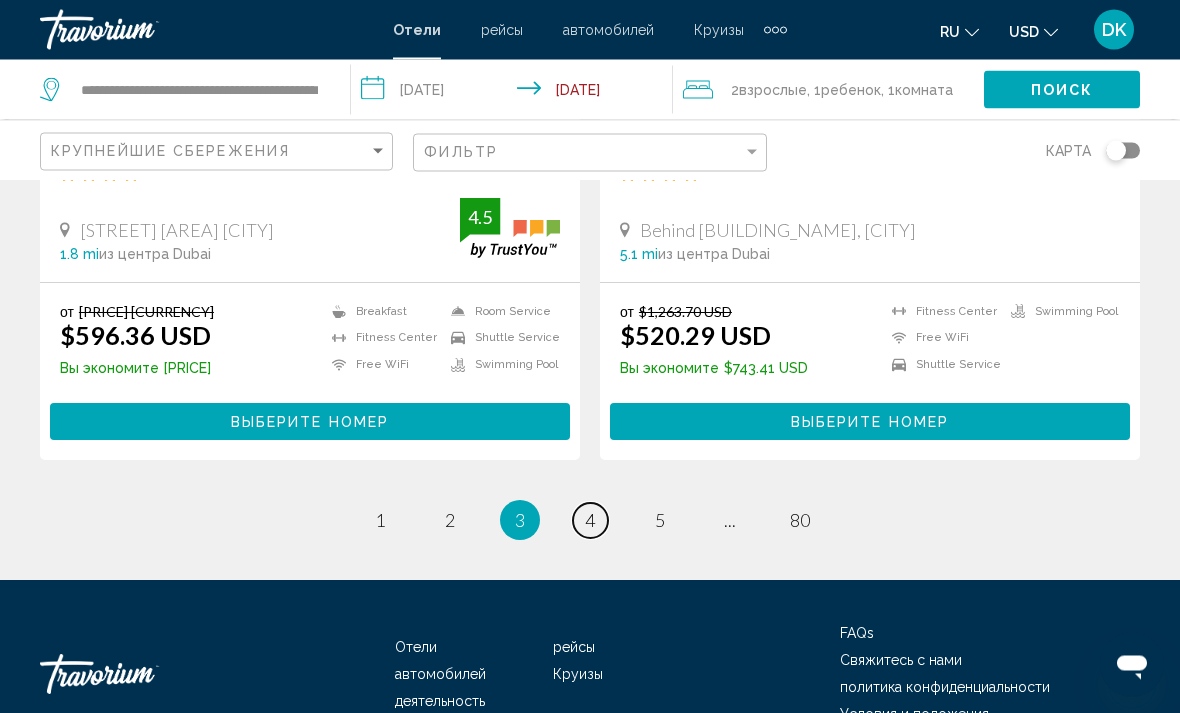 click on "4" at bounding box center (380, 521) 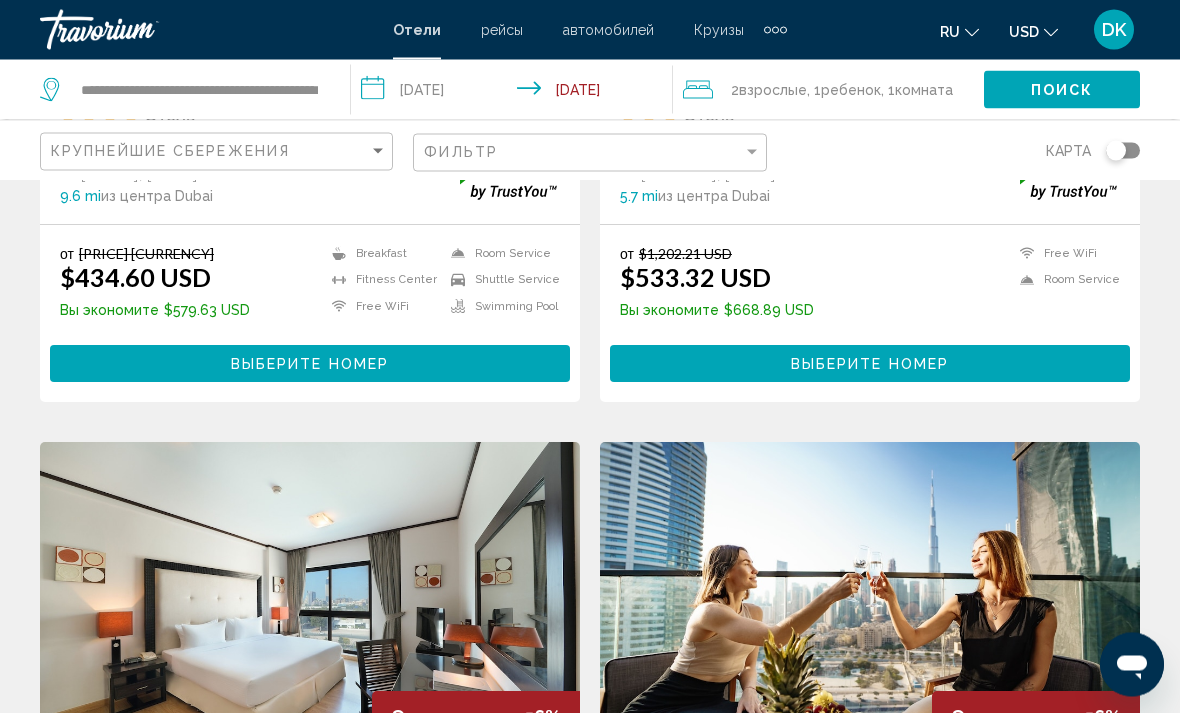 scroll, scrollTop: 0, scrollLeft: 0, axis: both 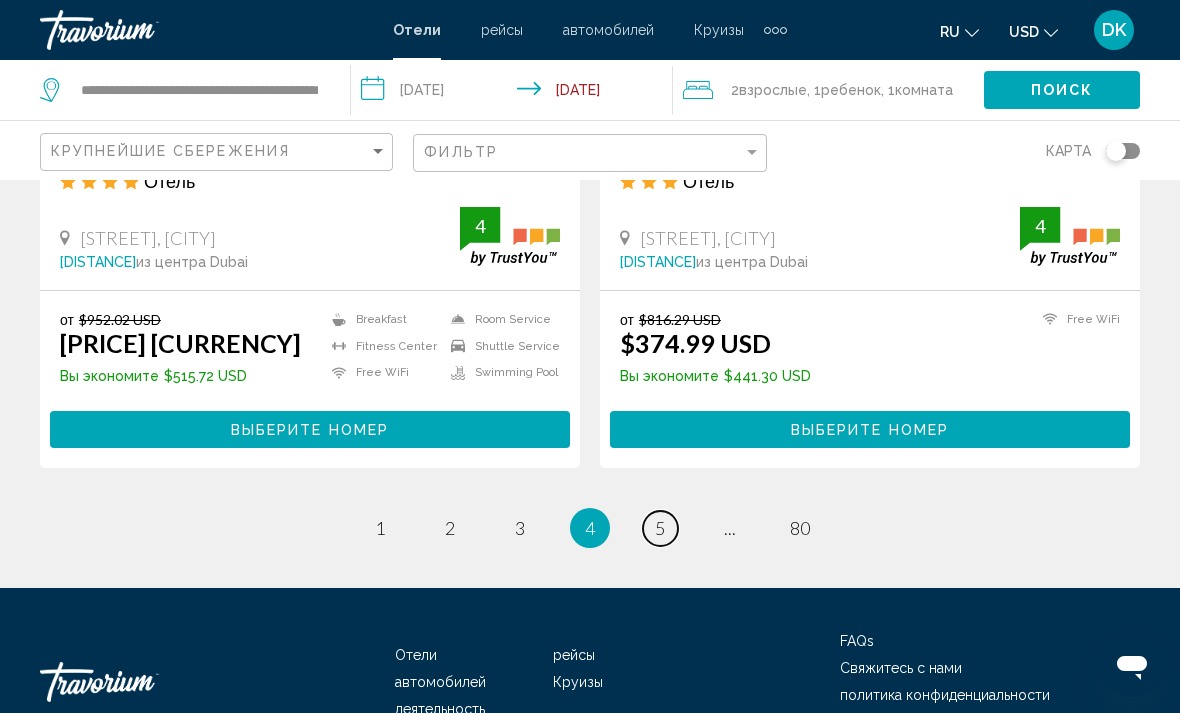 click on "page  5" at bounding box center [380, 528] 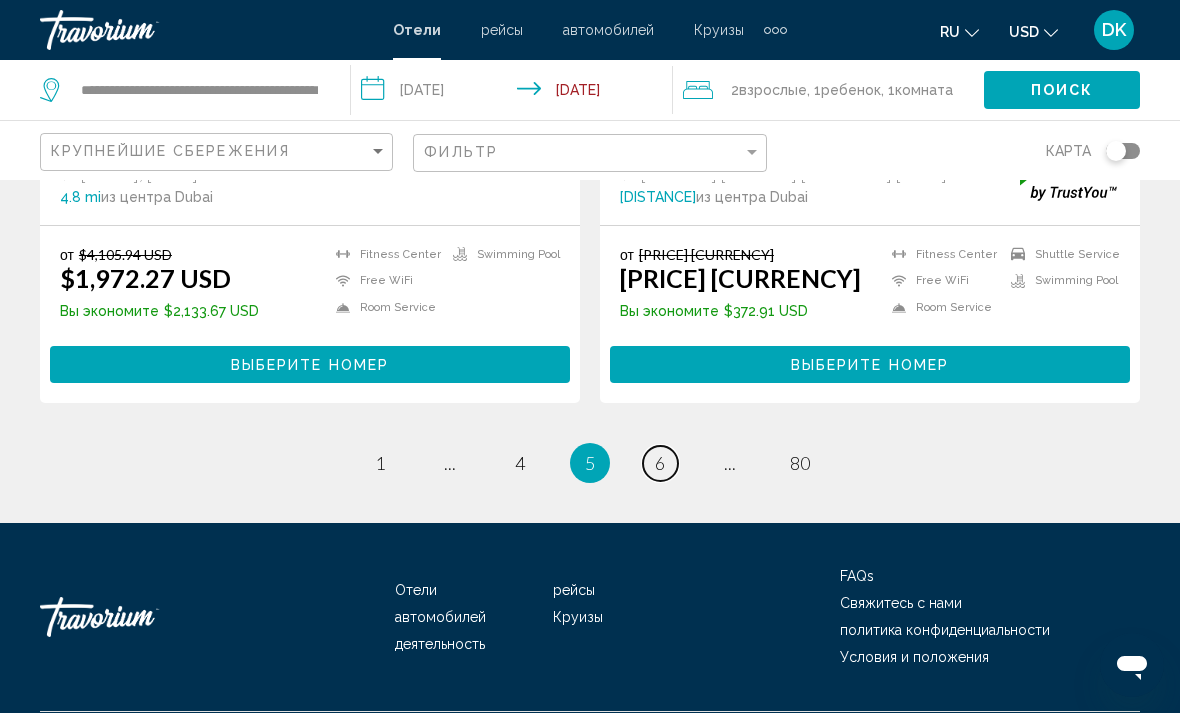 scroll, scrollTop: 4113, scrollLeft: 0, axis: vertical 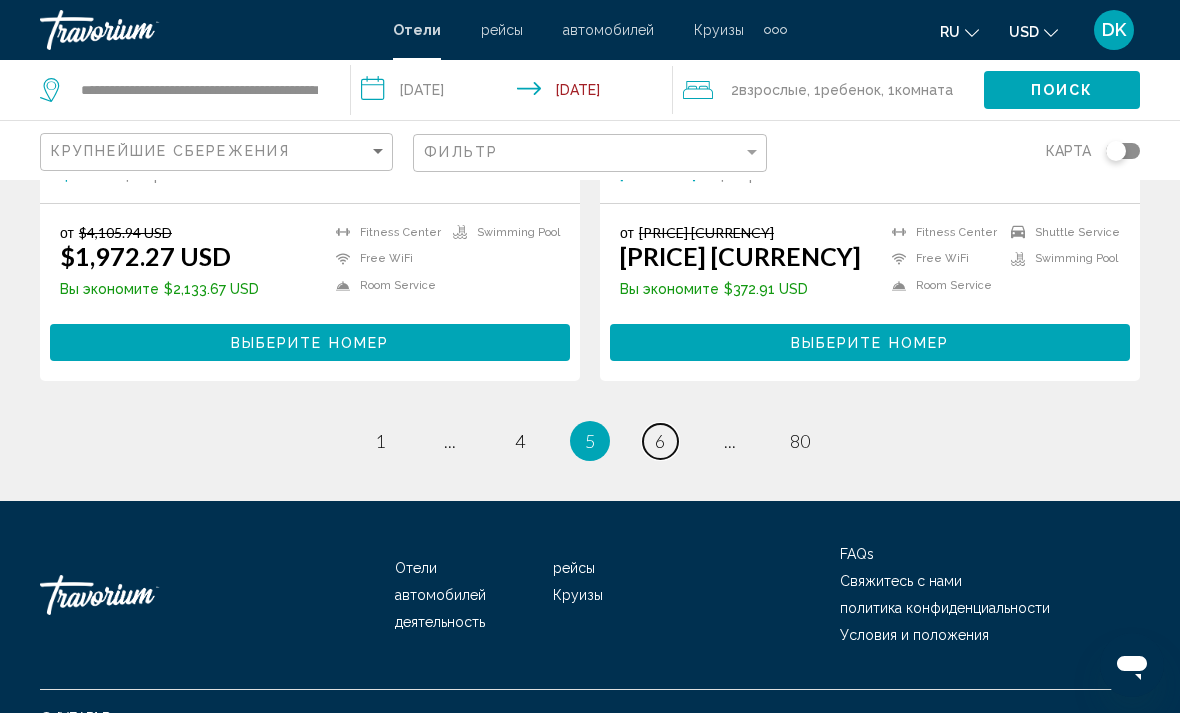 click on "6" at bounding box center [380, 441] 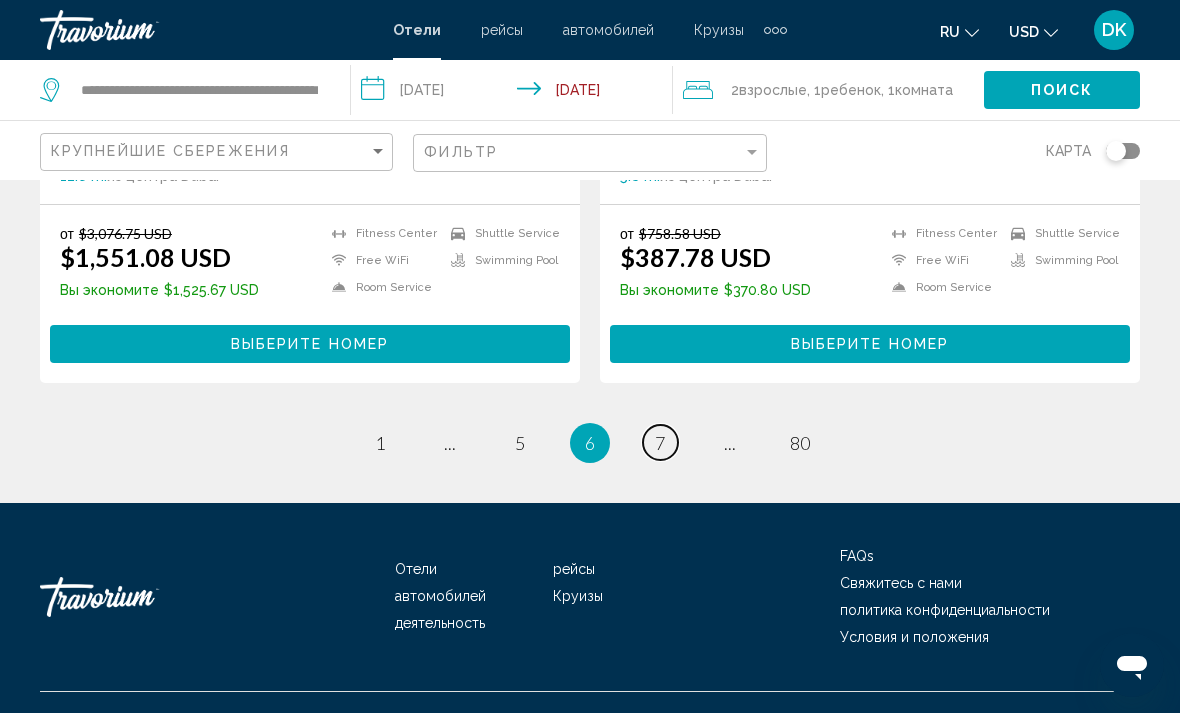 scroll, scrollTop: 4083, scrollLeft: 0, axis: vertical 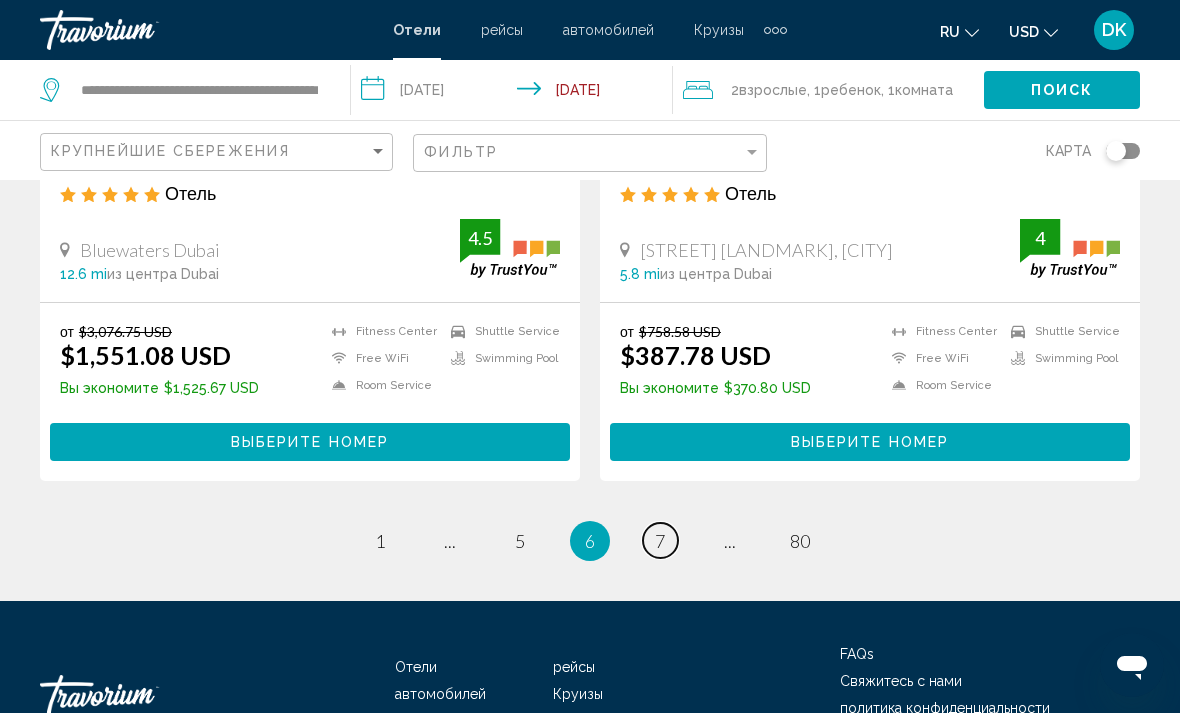 click on "page  [NUMBER]" at bounding box center (380, 540) 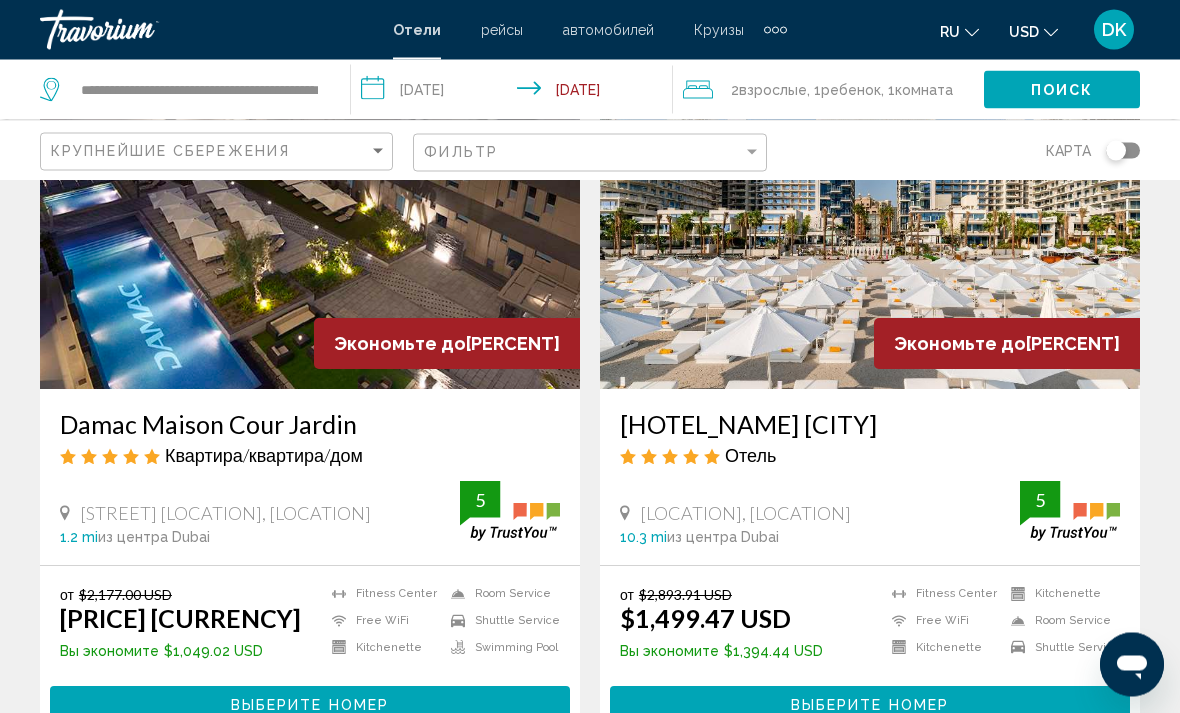 scroll, scrollTop: 1589, scrollLeft: 0, axis: vertical 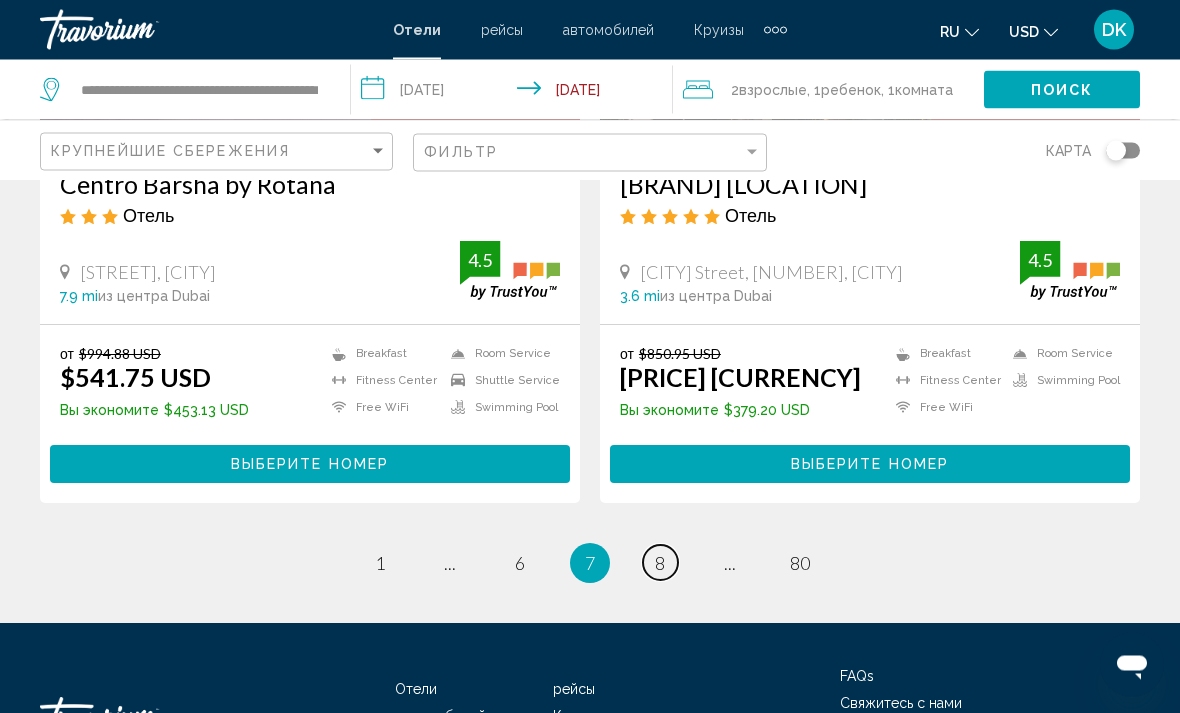 click on "8" at bounding box center [380, 564] 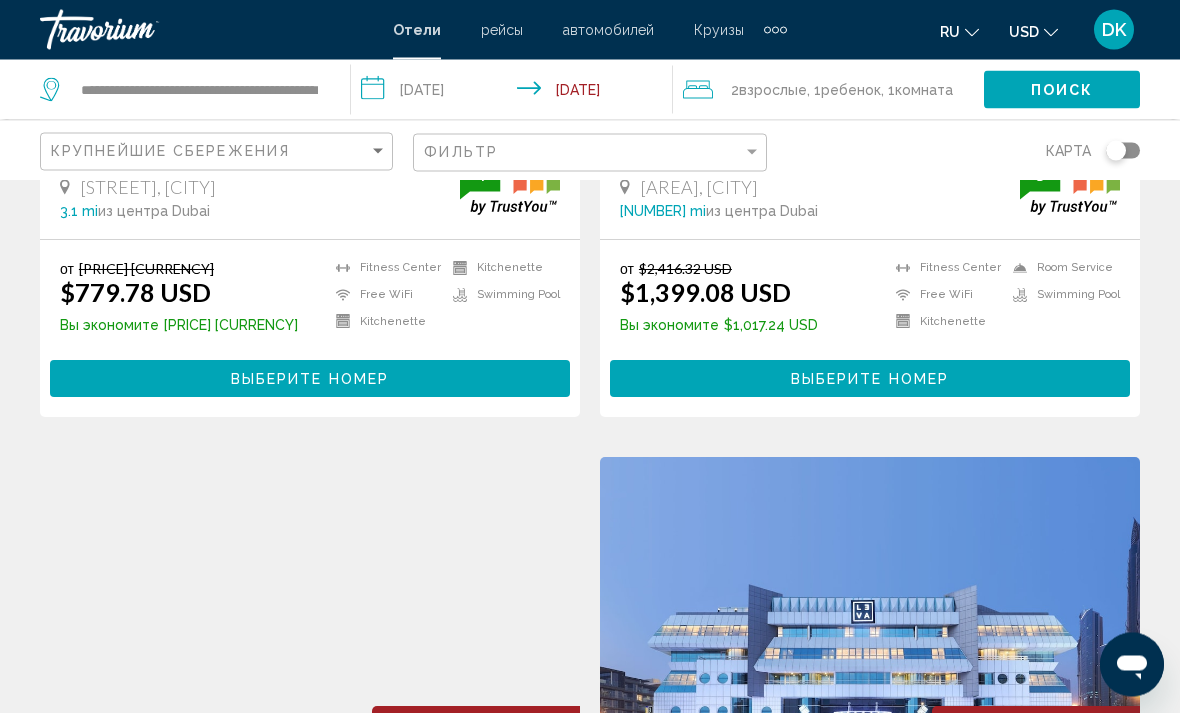 scroll, scrollTop: 0, scrollLeft: 0, axis: both 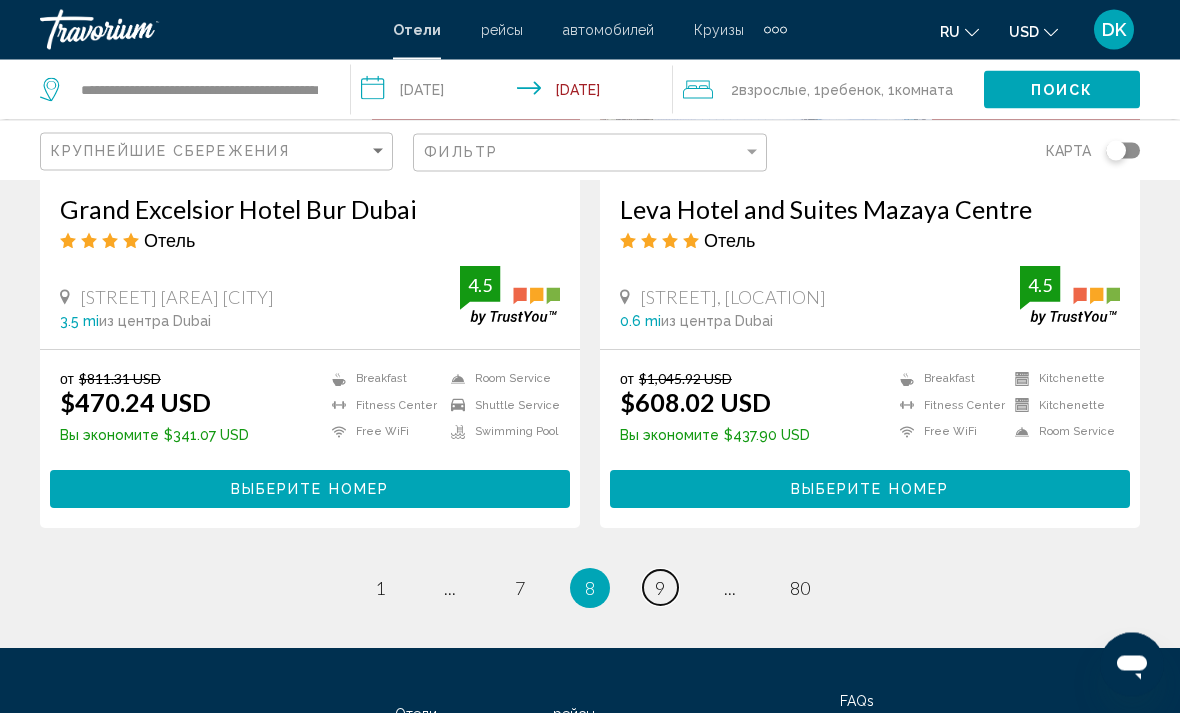 click on "9" at bounding box center (380, 589) 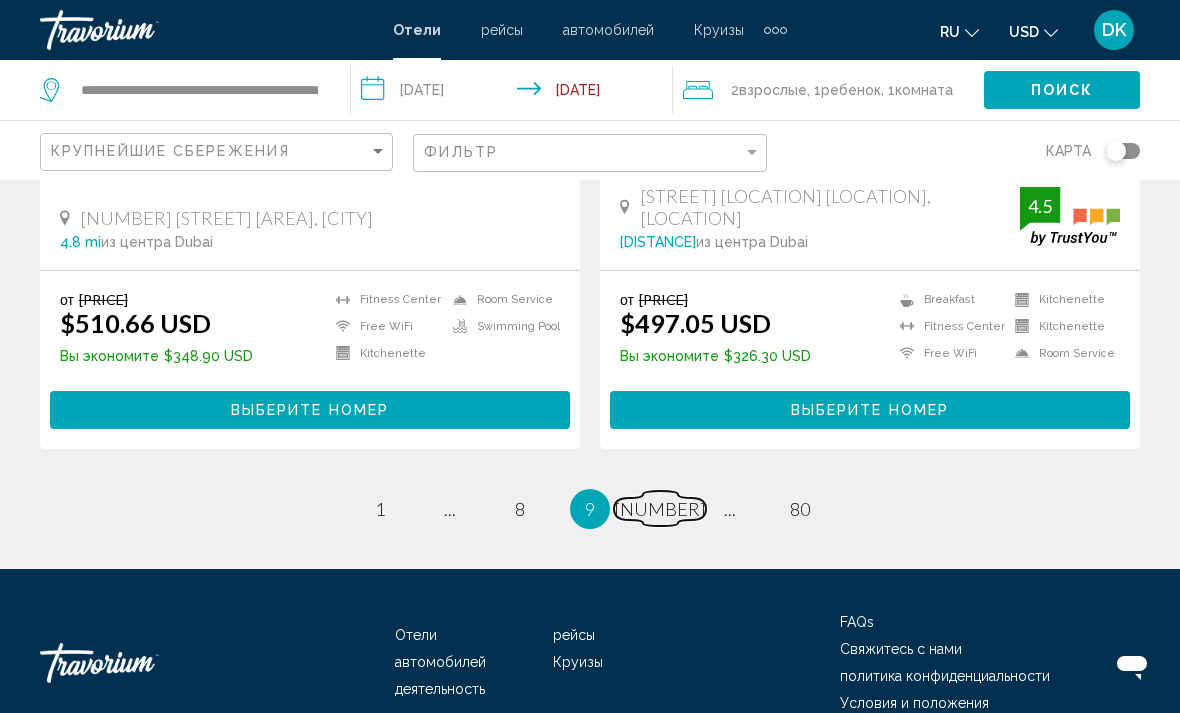 scroll, scrollTop: 4141, scrollLeft: 0, axis: vertical 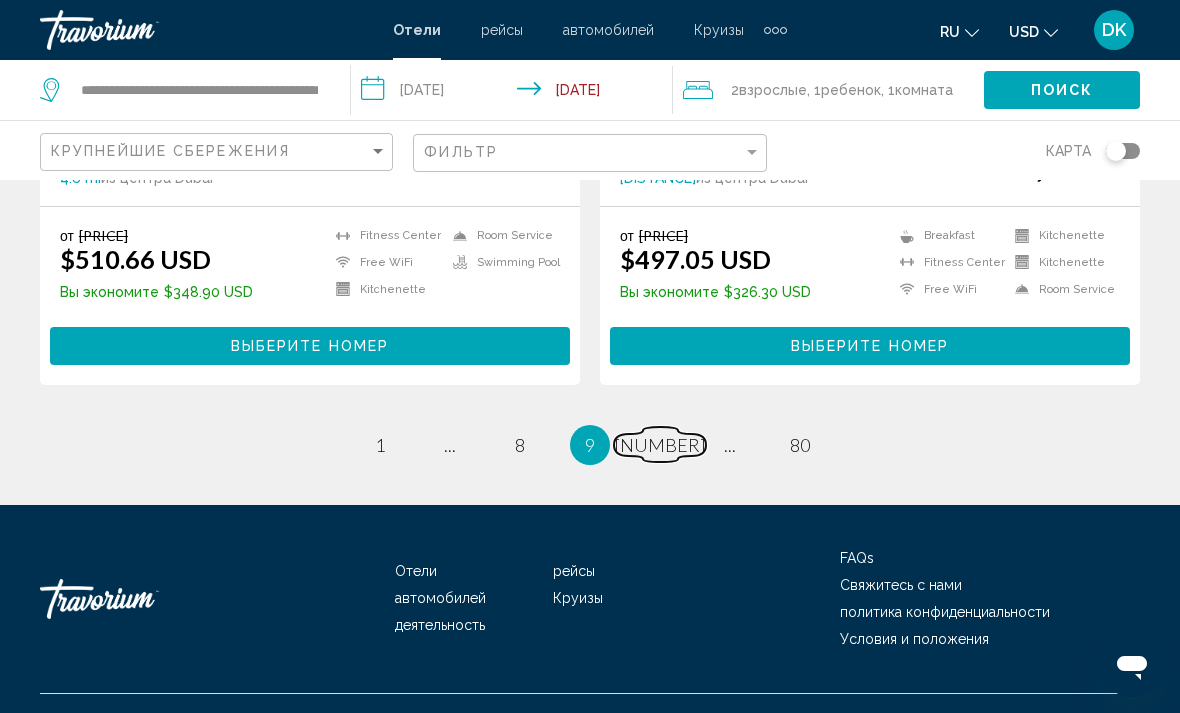 click on "[NUMBER]" at bounding box center (380, 445) 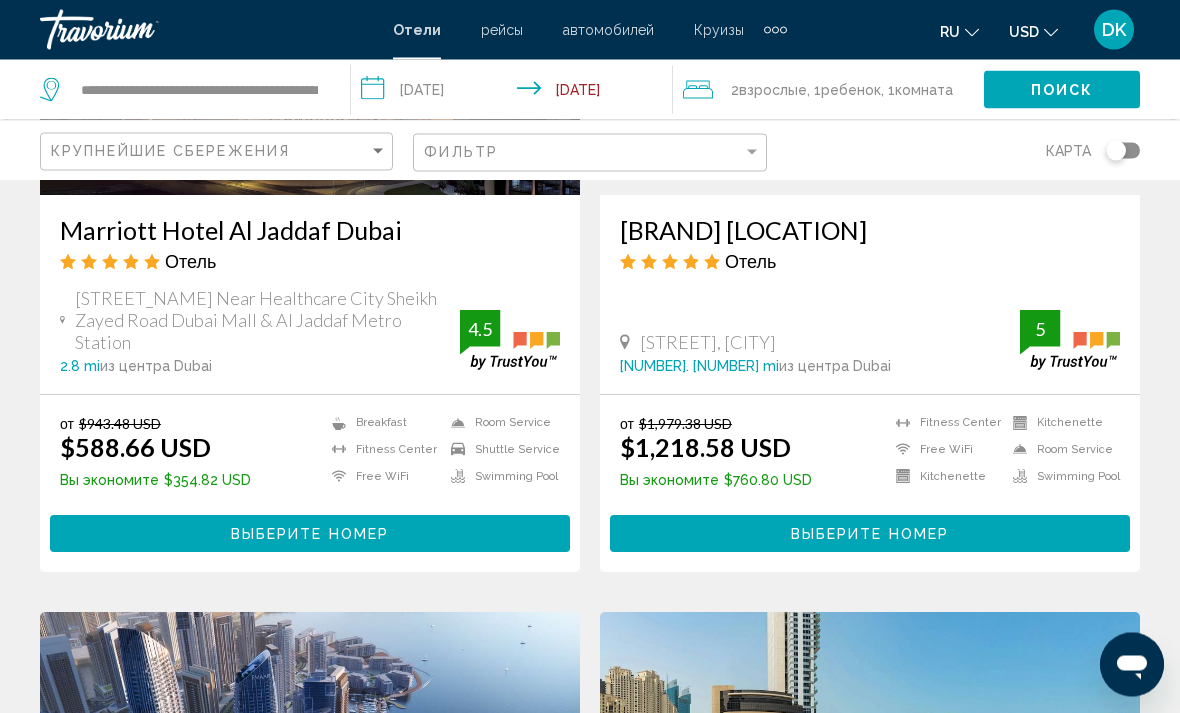scroll, scrollTop: 0, scrollLeft: 0, axis: both 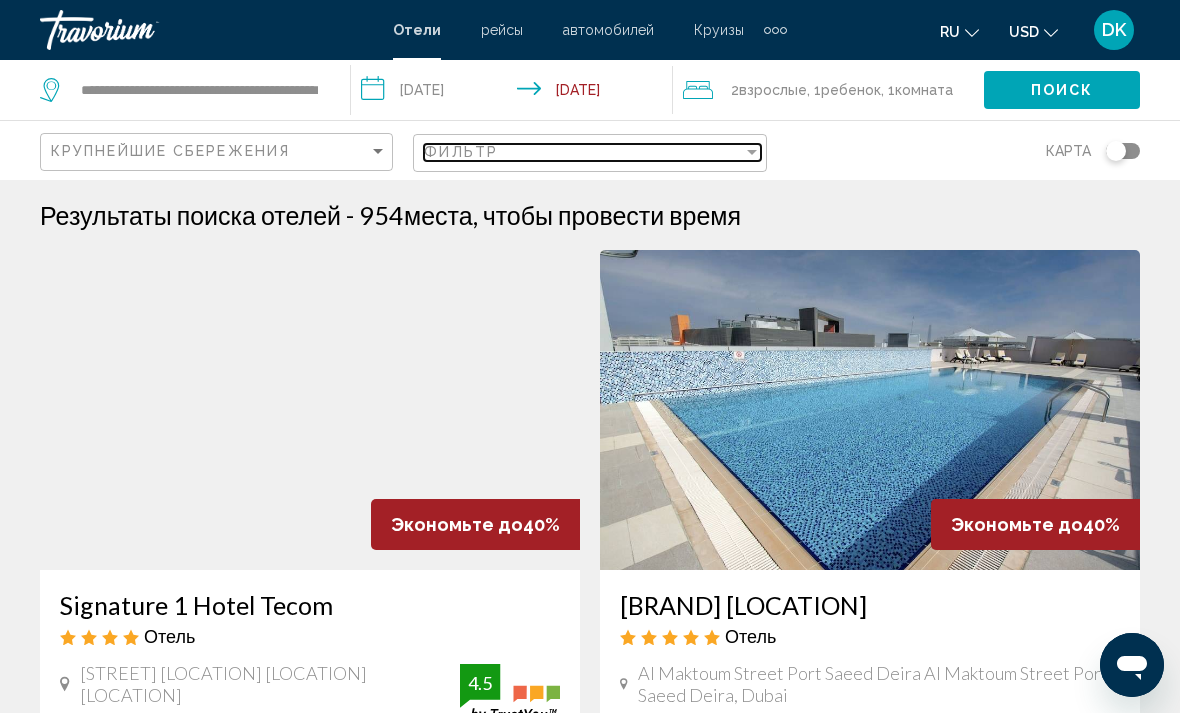 click at bounding box center (752, 152) 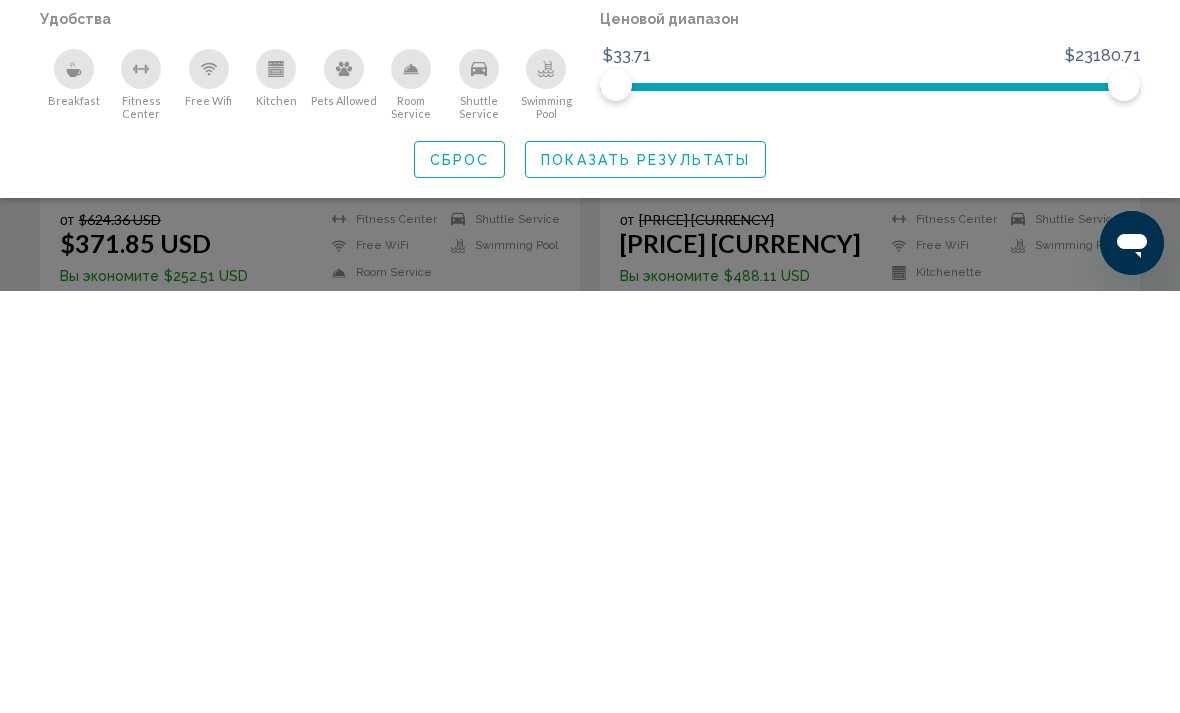 scroll, scrollTop: 144, scrollLeft: 0, axis: vertical 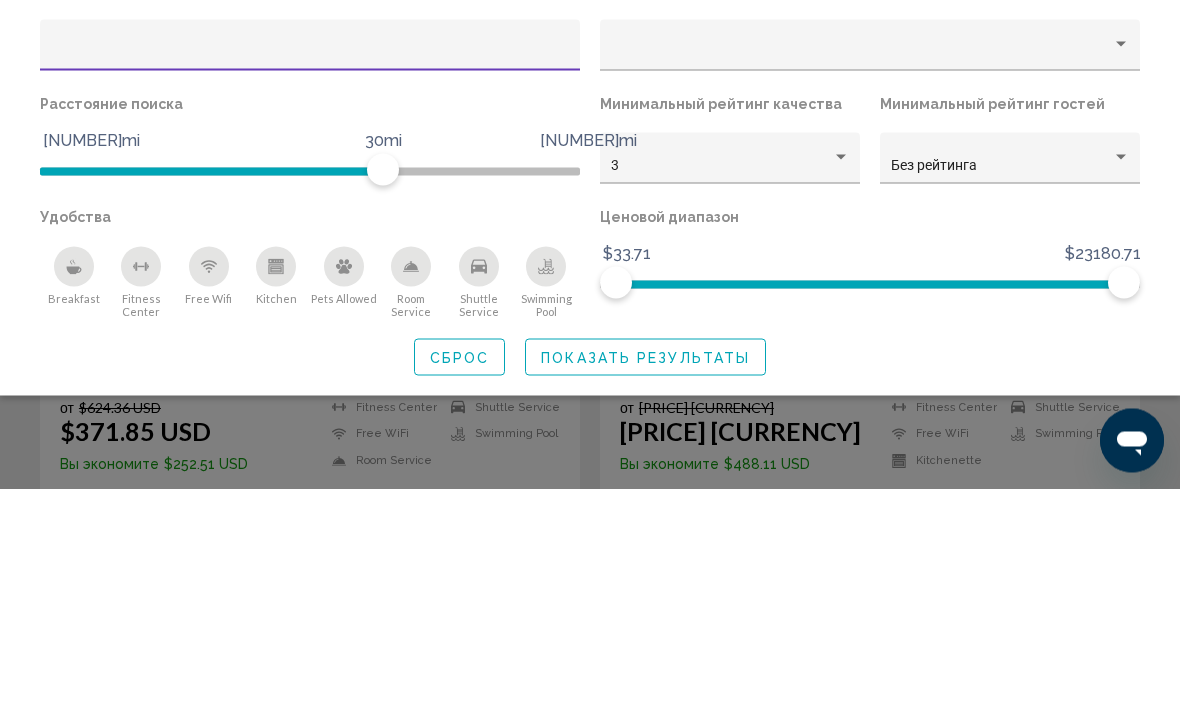 click at bounding box center (841, 381) 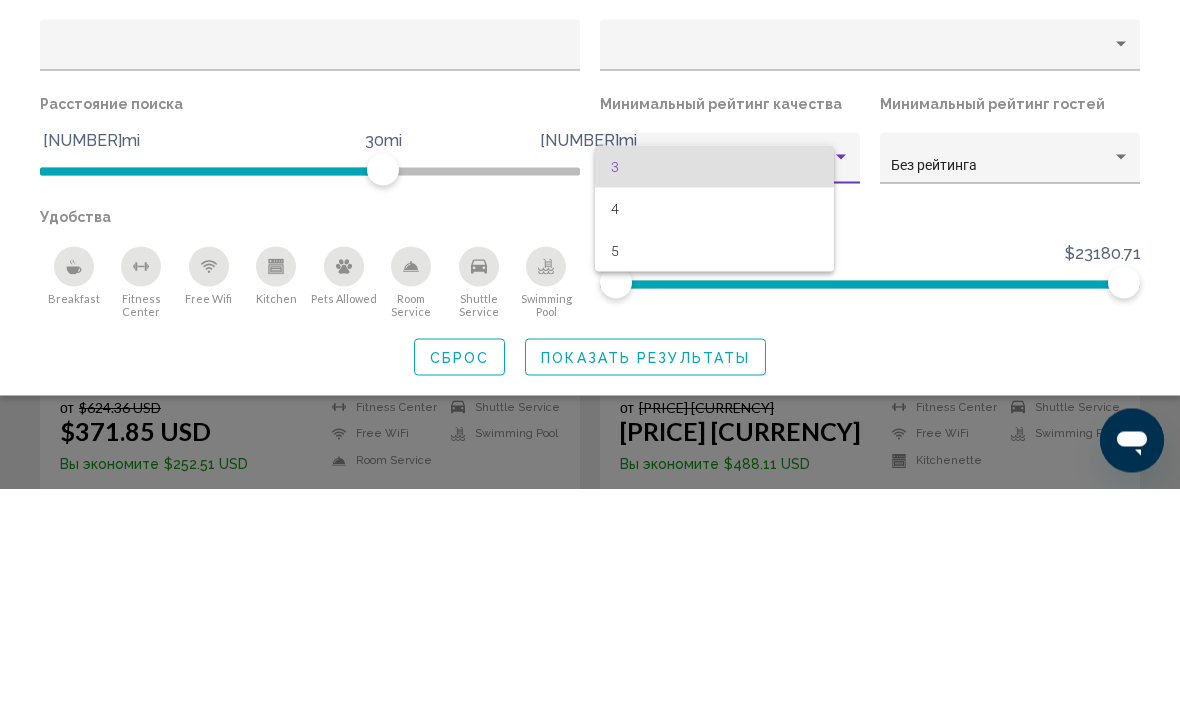 scroll, scrollTop: 369, scrollLeft: 0, axis: vertical 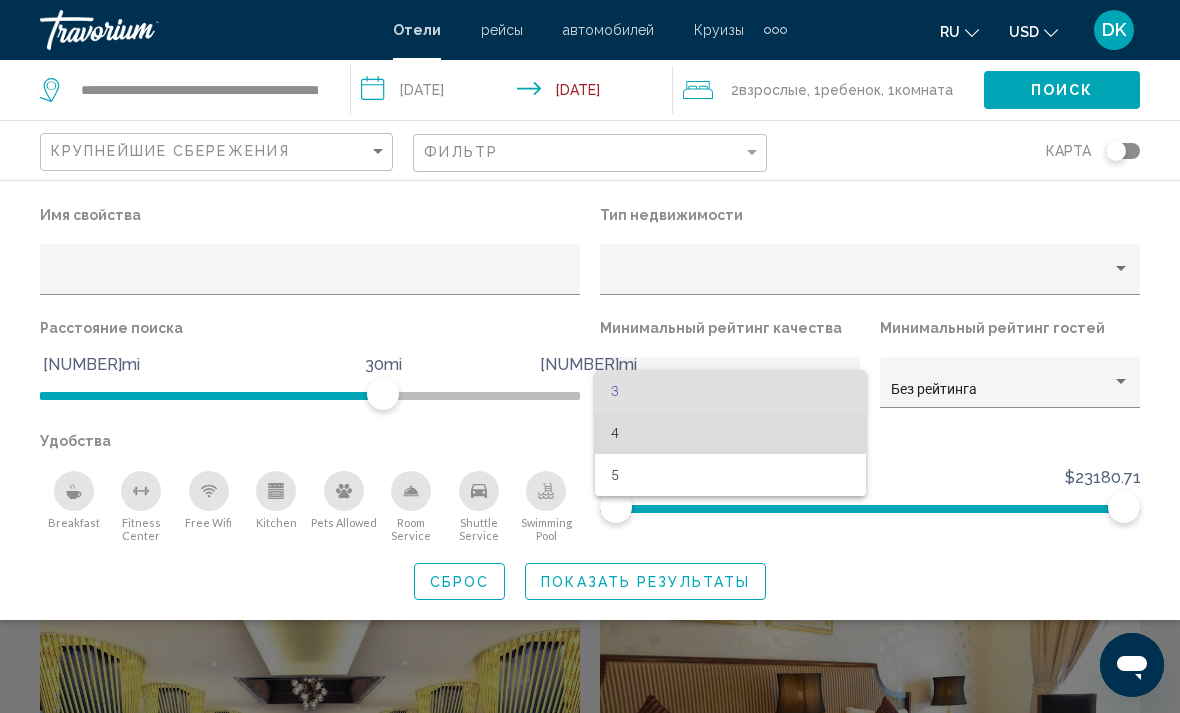 click on "4" at bounding box center (730, 433) 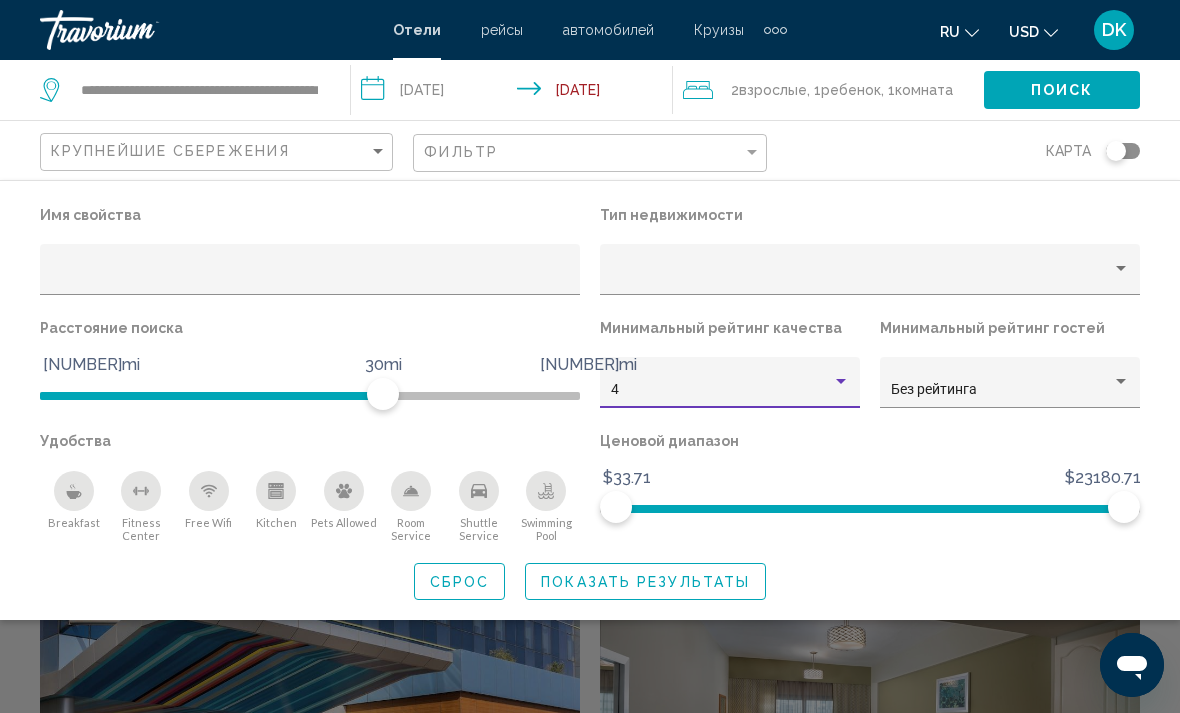 click on "$33.71" at bounding box center (383, 365) 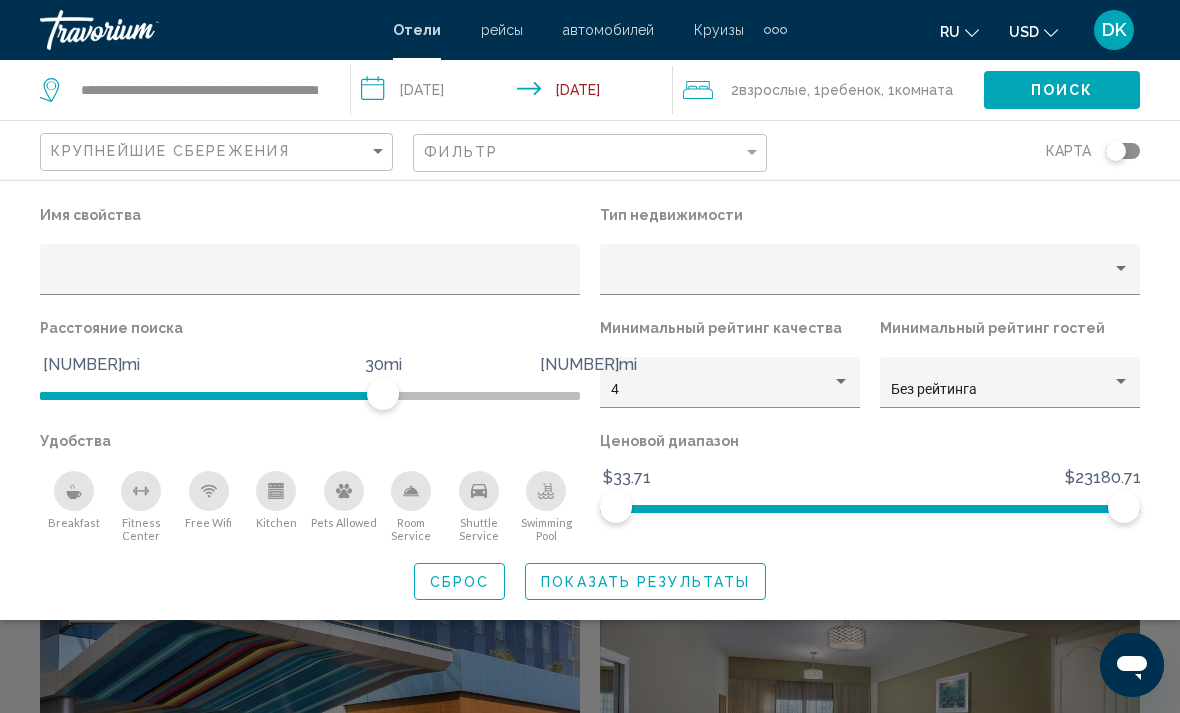 click at bounding box center (841, 381) 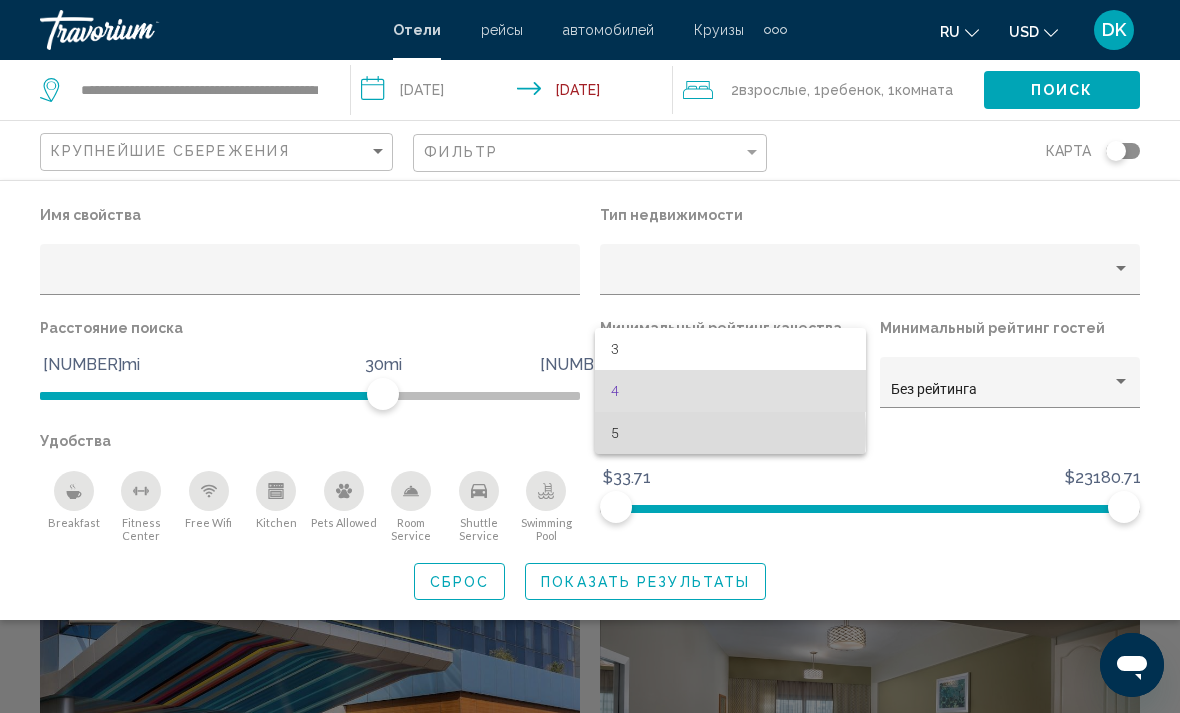 click on "5" at bounding box center [730, 433] 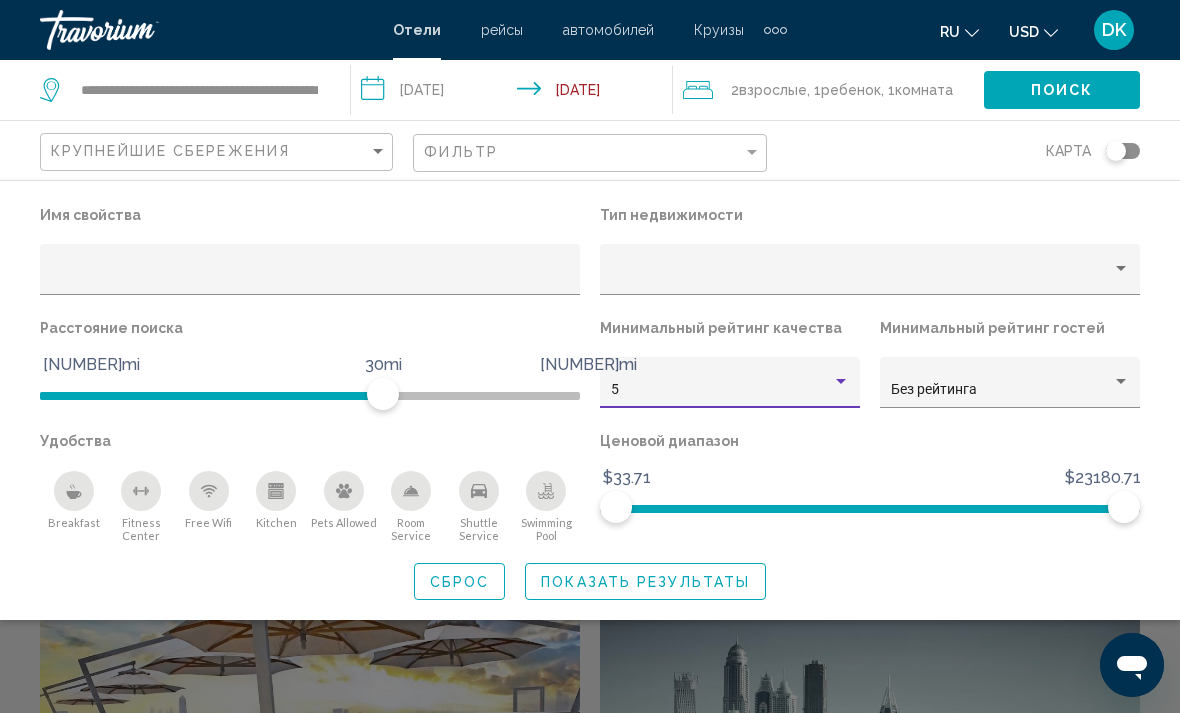 click on "Показать результаты" at bounding box center [645, 582] 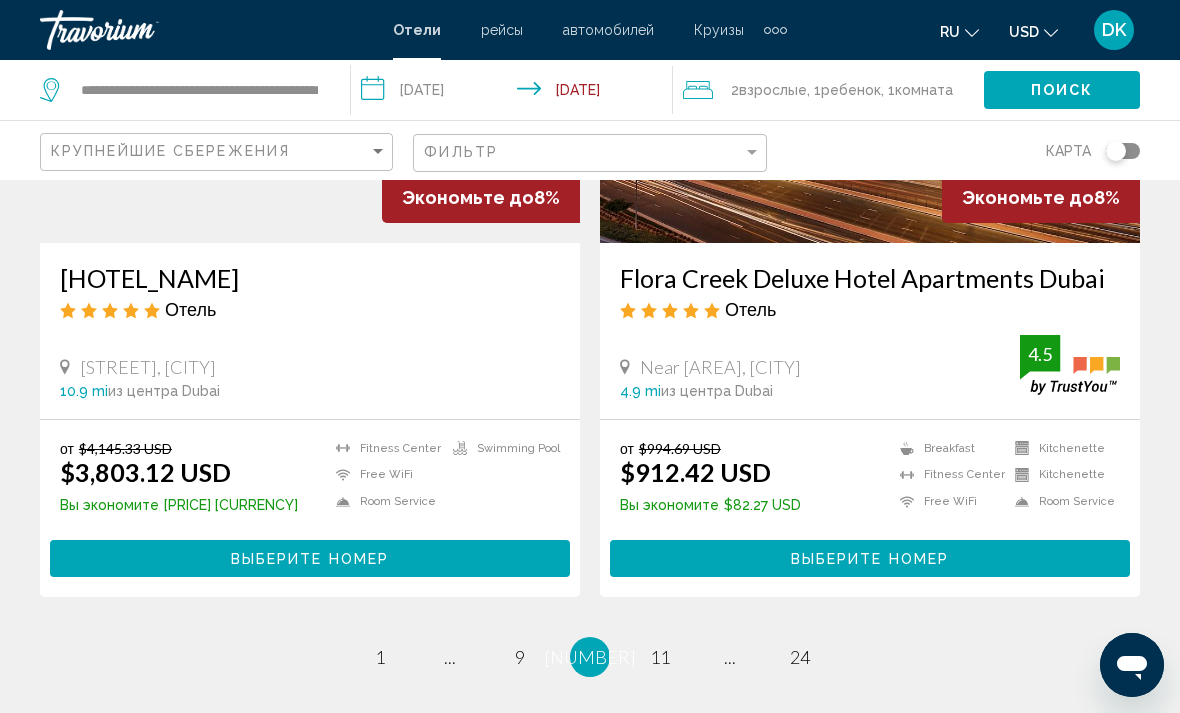 scroll, scrollTop: 3904, scrollLeft: 0, axis: vertical 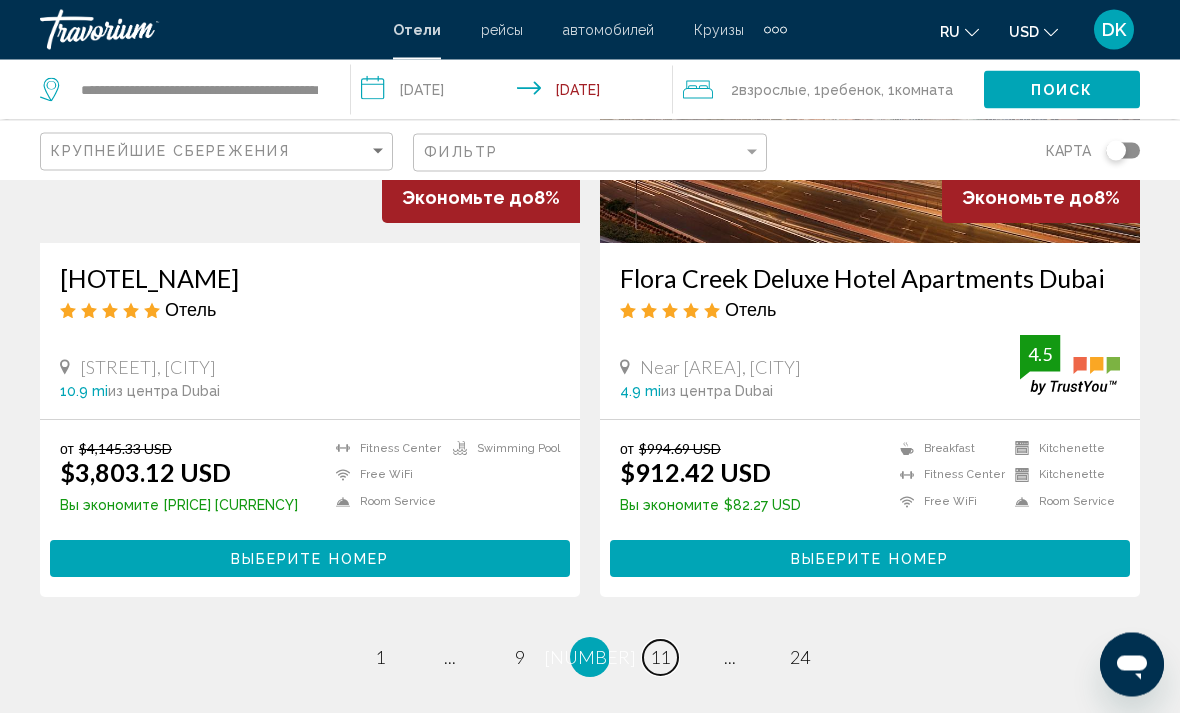 click on "11" at bounding box center (380, 658) 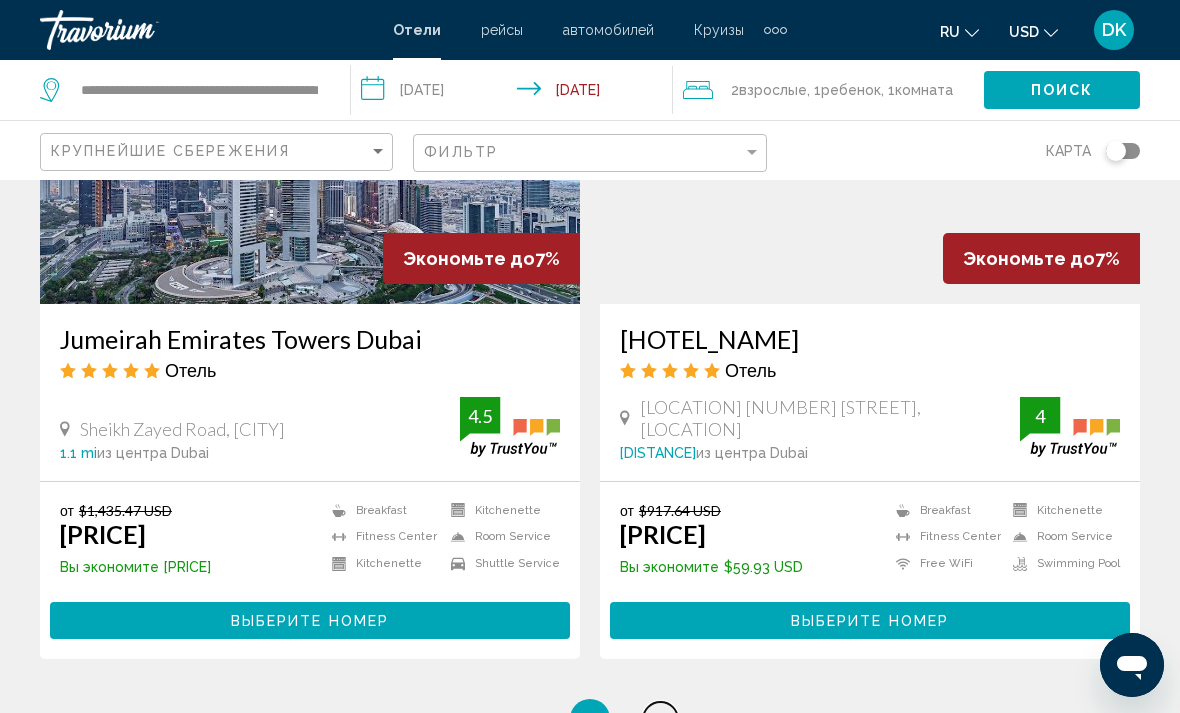 scroll, scrollTop: 3895, scrollLeft: 0, axis: vertical 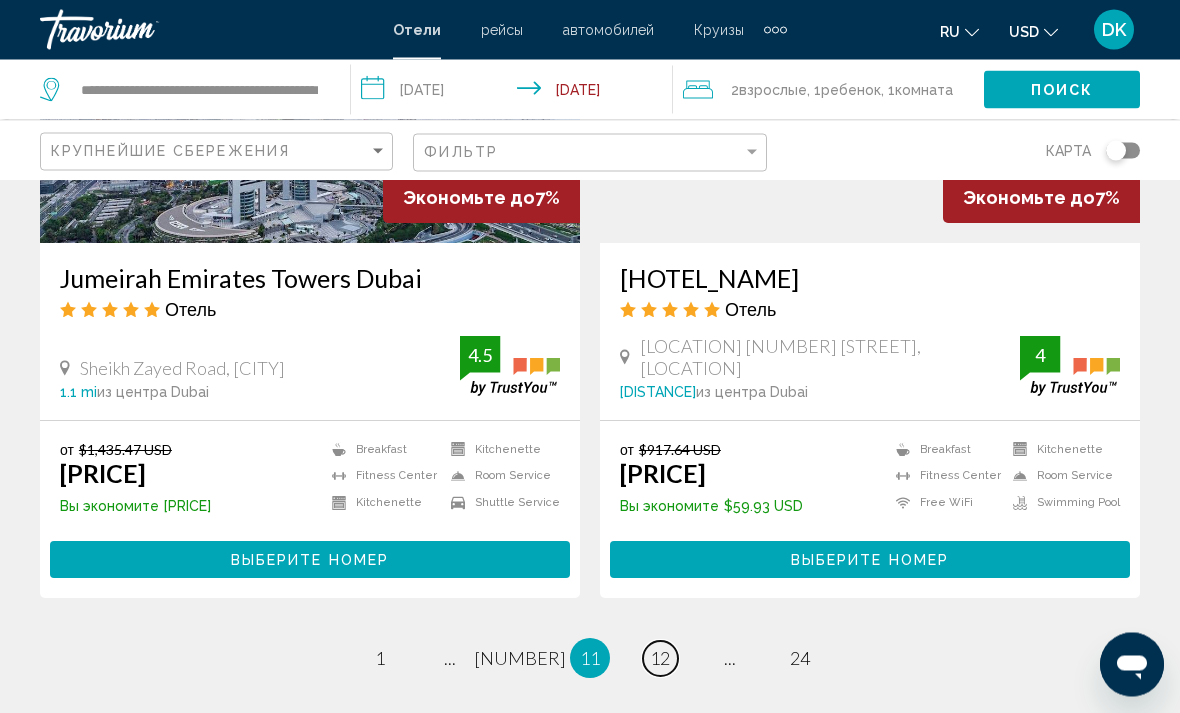 click on "12" at bounding box center [380, 659] 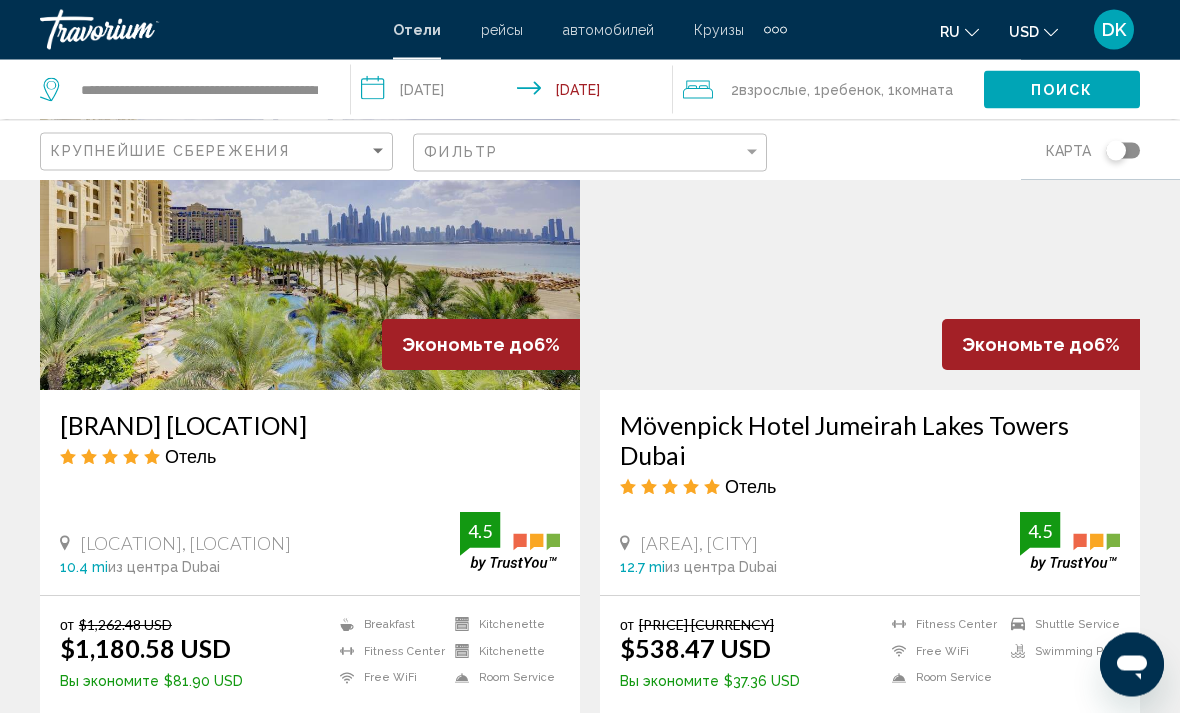scroll, scrollTop: 3102, scrollLeft: 0, axis: vertical 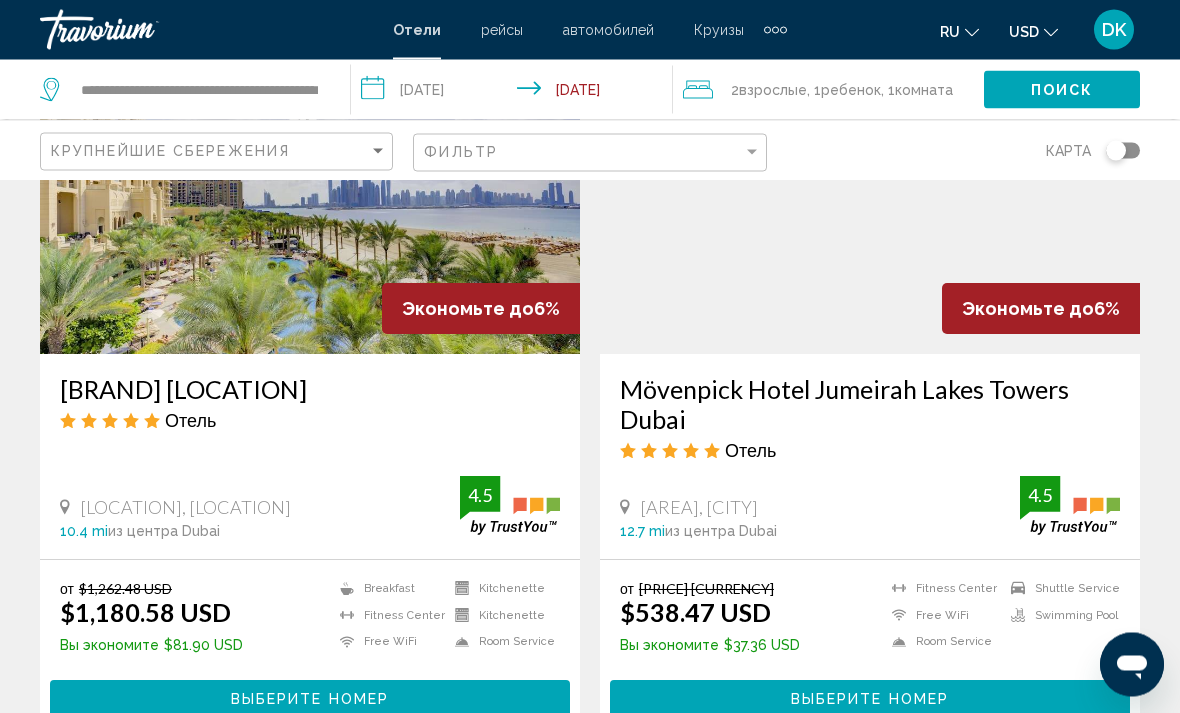 click on "Выберите номер" at bounding box center (870, 700) 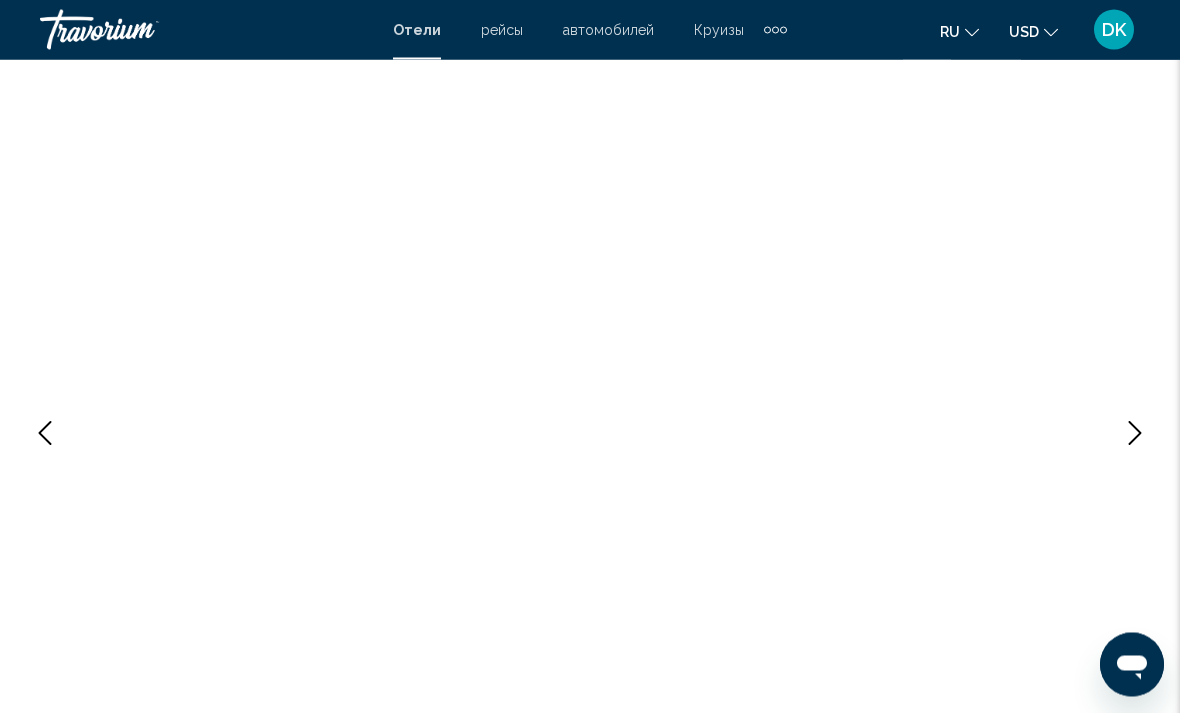 scroll, scrollTop: 102, scrollLeft: 0, axis: vertical 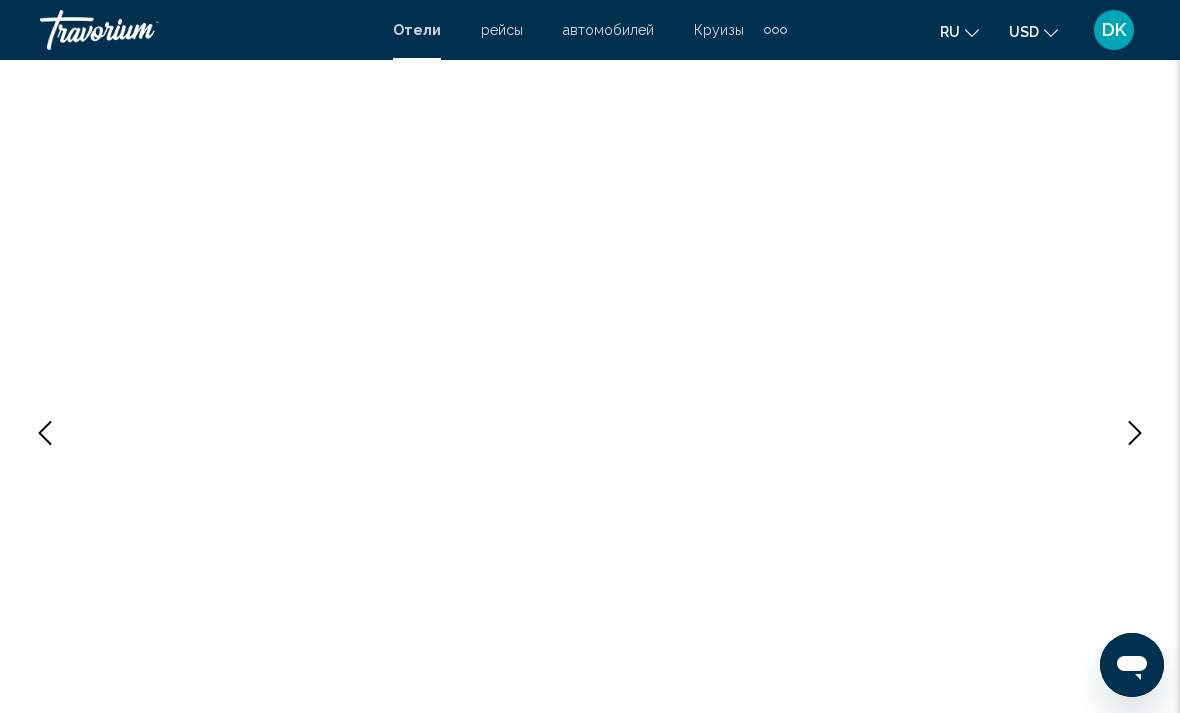 click at bounding box center [1135, 433] 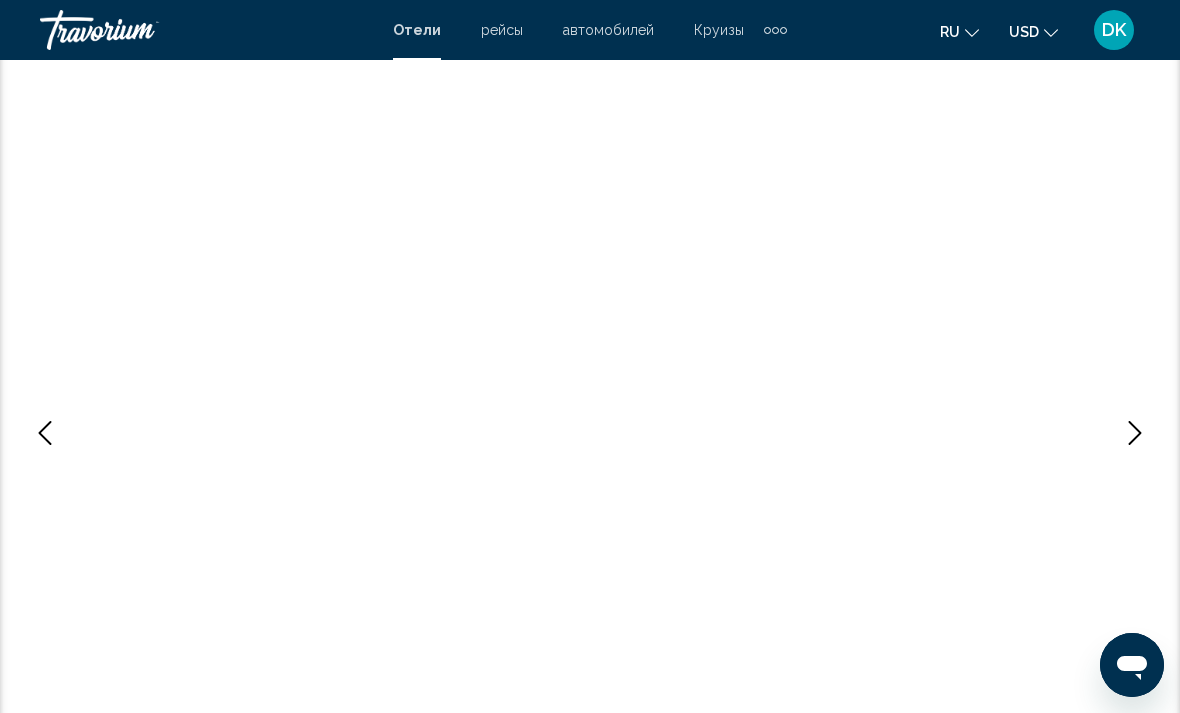 click at bounding box center [1135, 433] 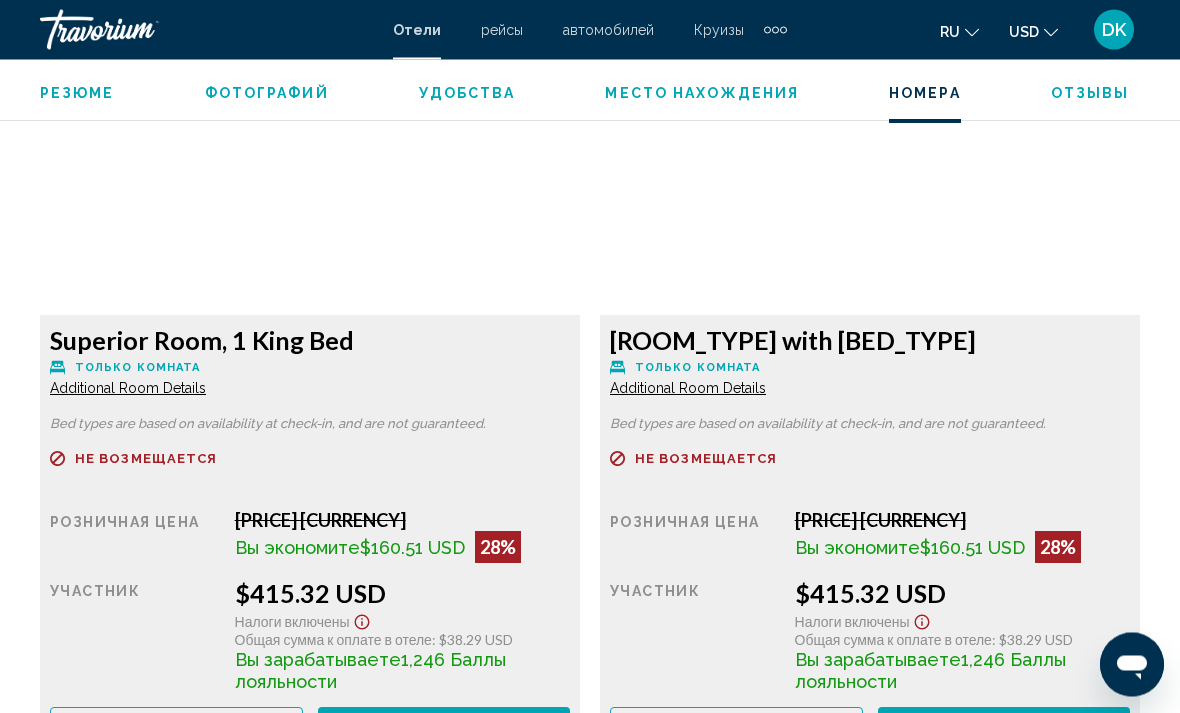 scroll, scrollTop: 3141, scrollLeft: 0, axis: vertical 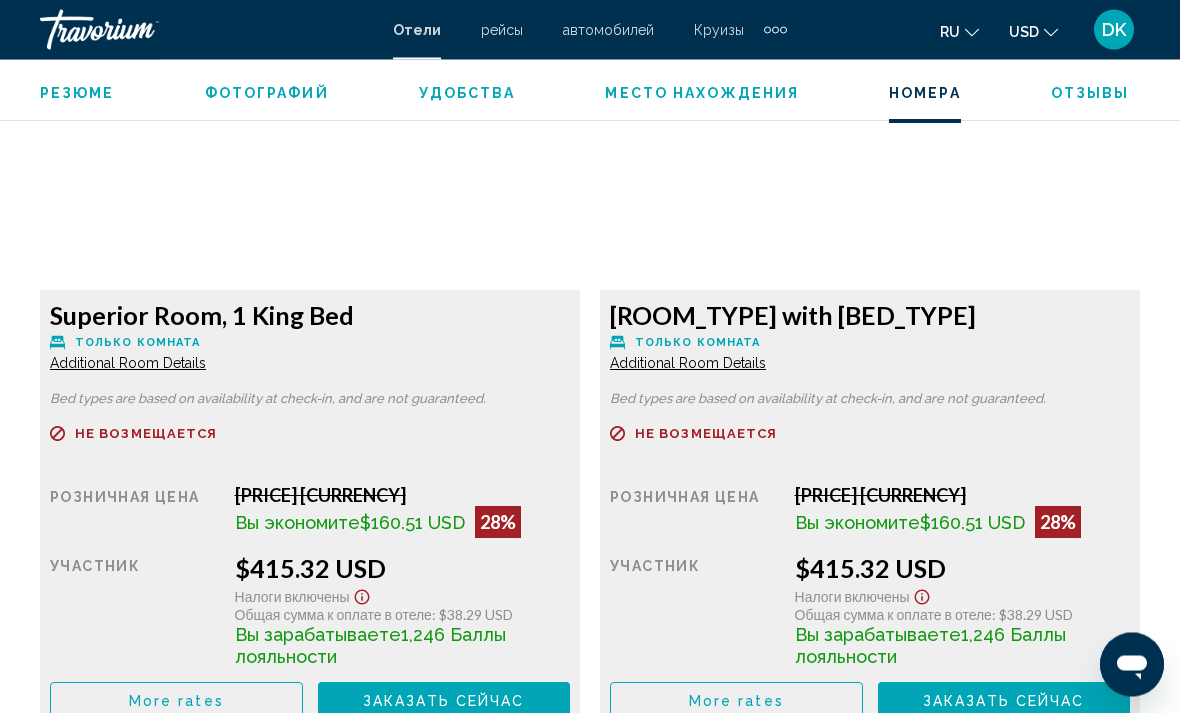 click on "More rates" at bounding box center (176, 702) 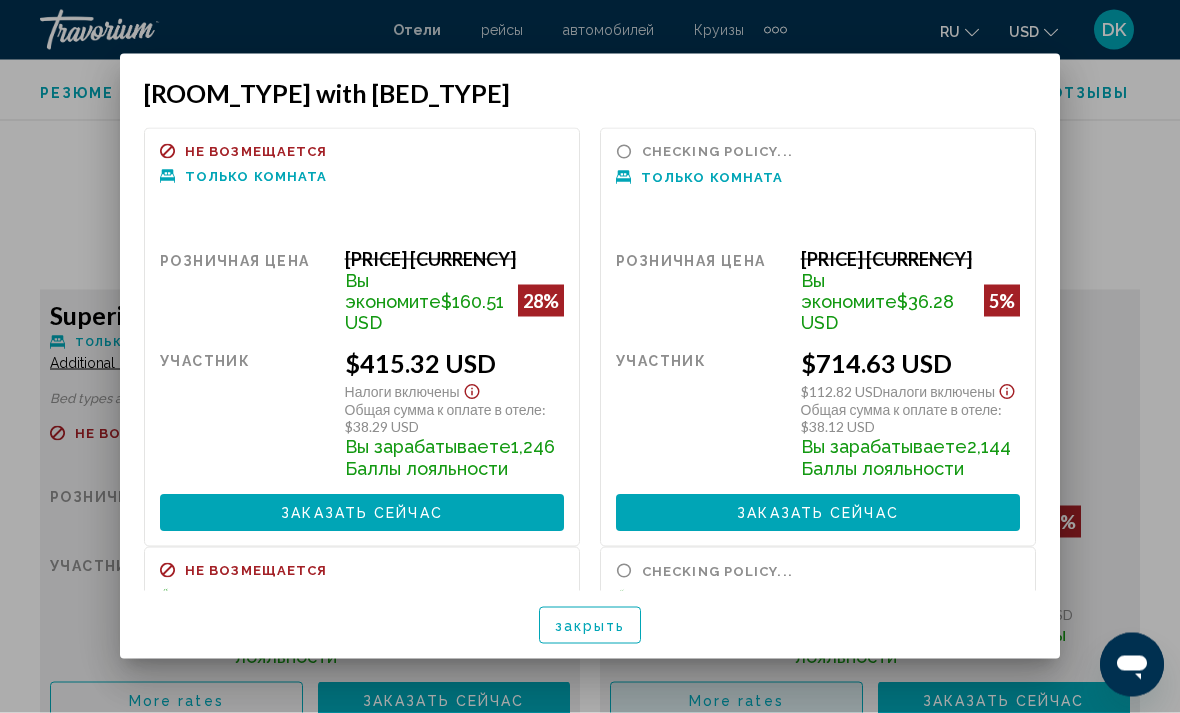 scroll, scrollTop: 0, scrollLeft: 0, axis: both 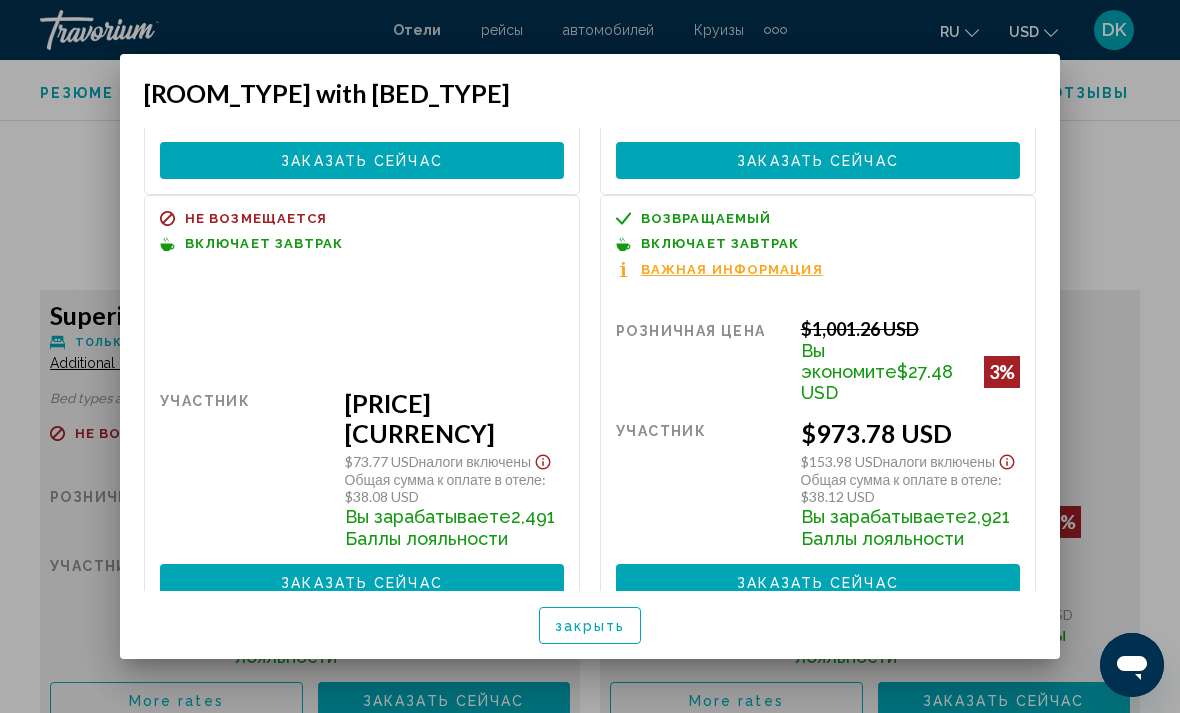 click at bounding box center (590, 356) 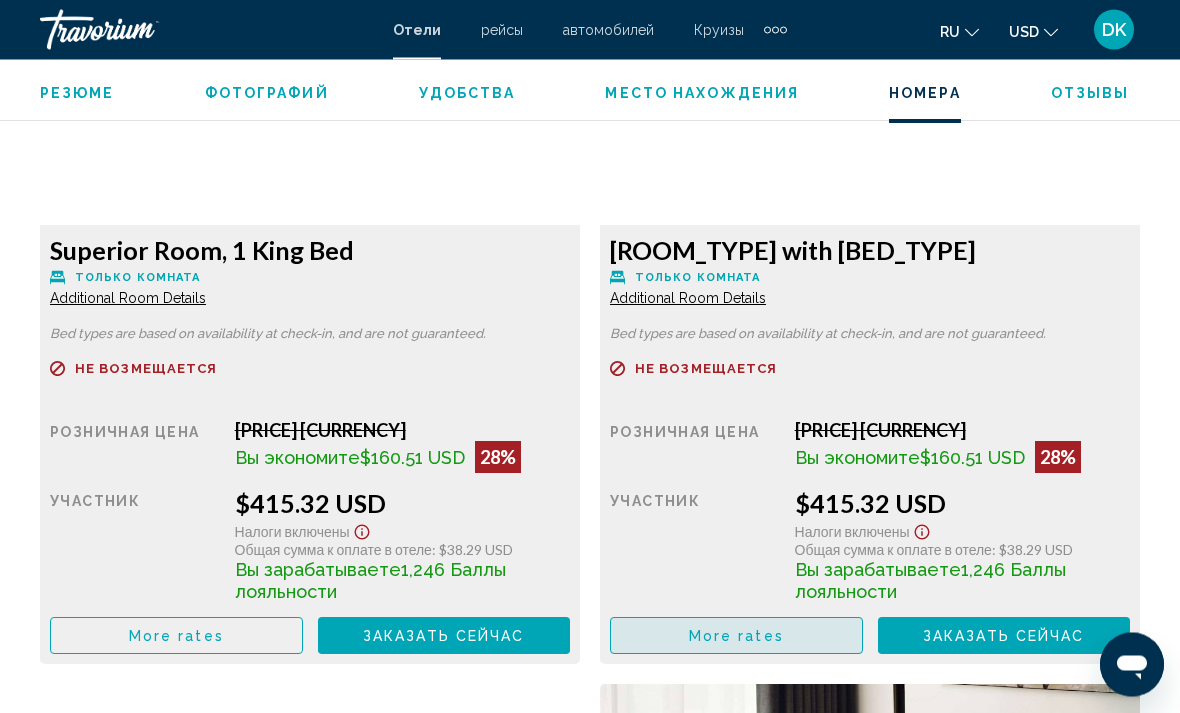 scroll, scrollTop: 0, scrollLeft: 0, axis: both 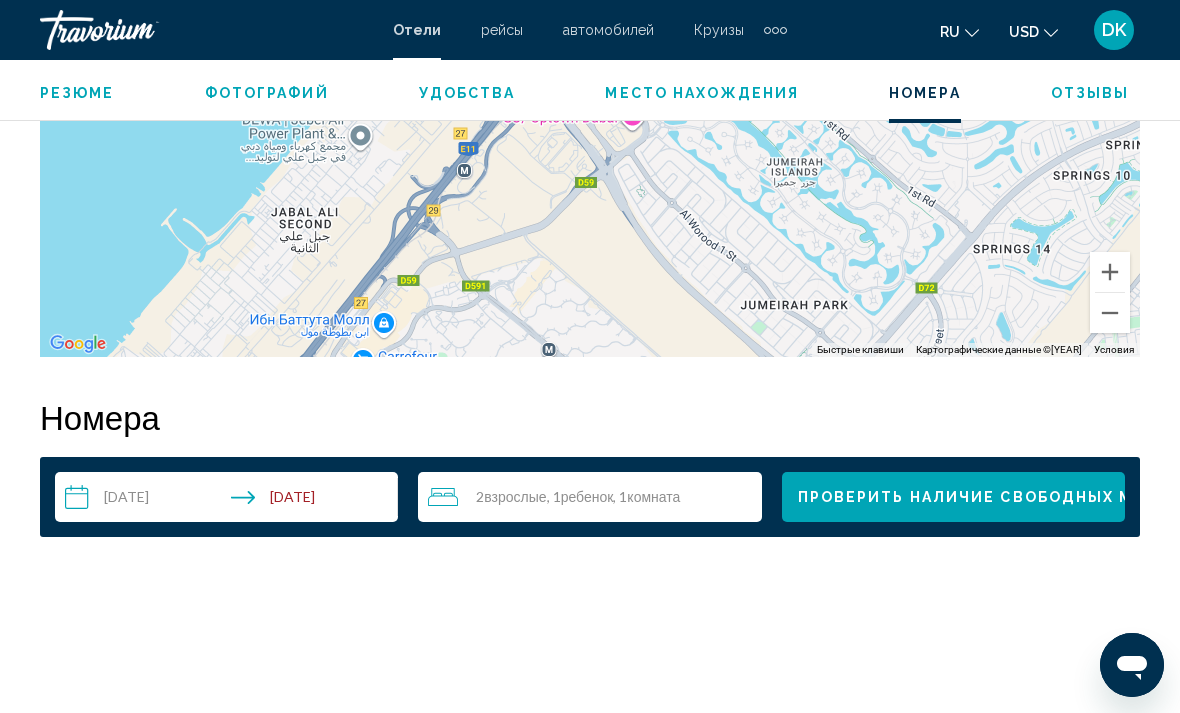 click on "More rates" at bounding box center (176, 1238) 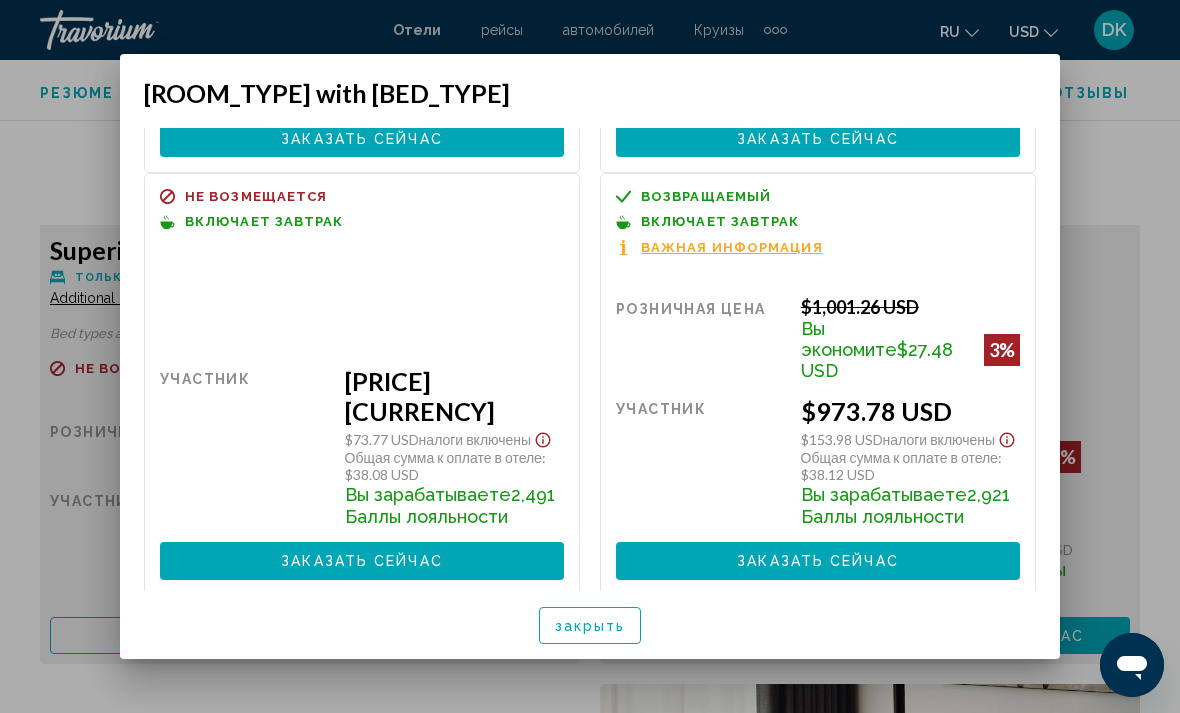 scroll, scrollTop: 376, scrollLeft: 0, axis: vertical 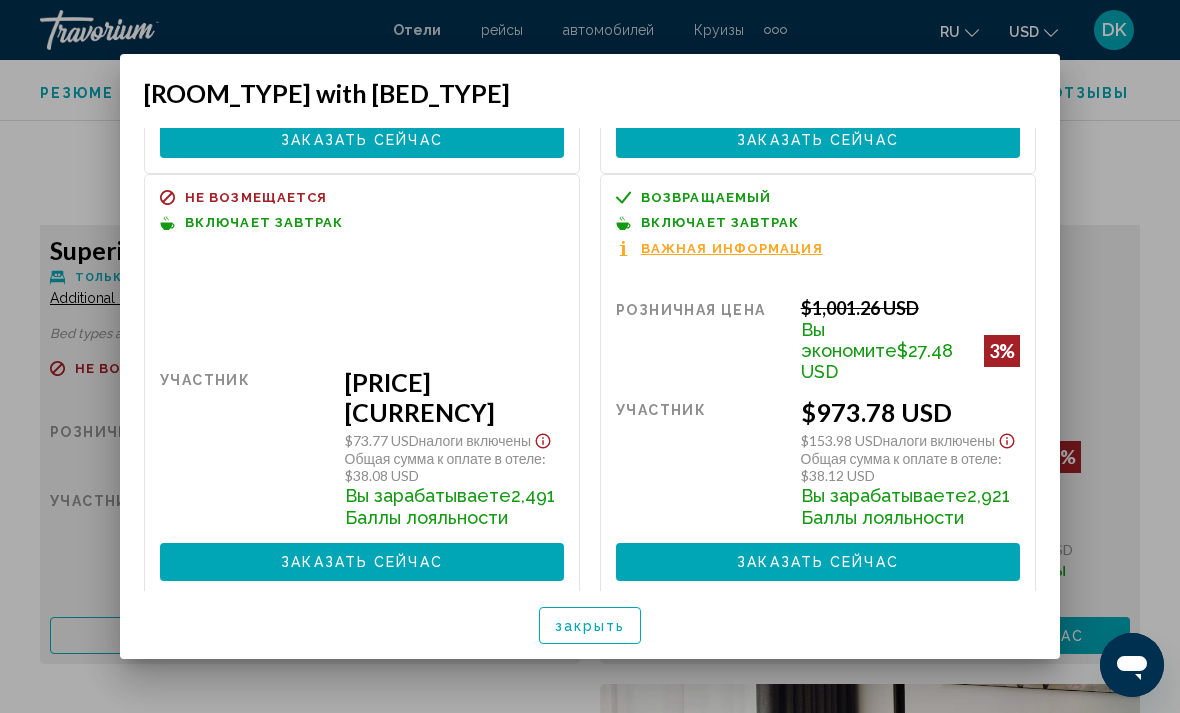 click at bounding box center (590, 356) 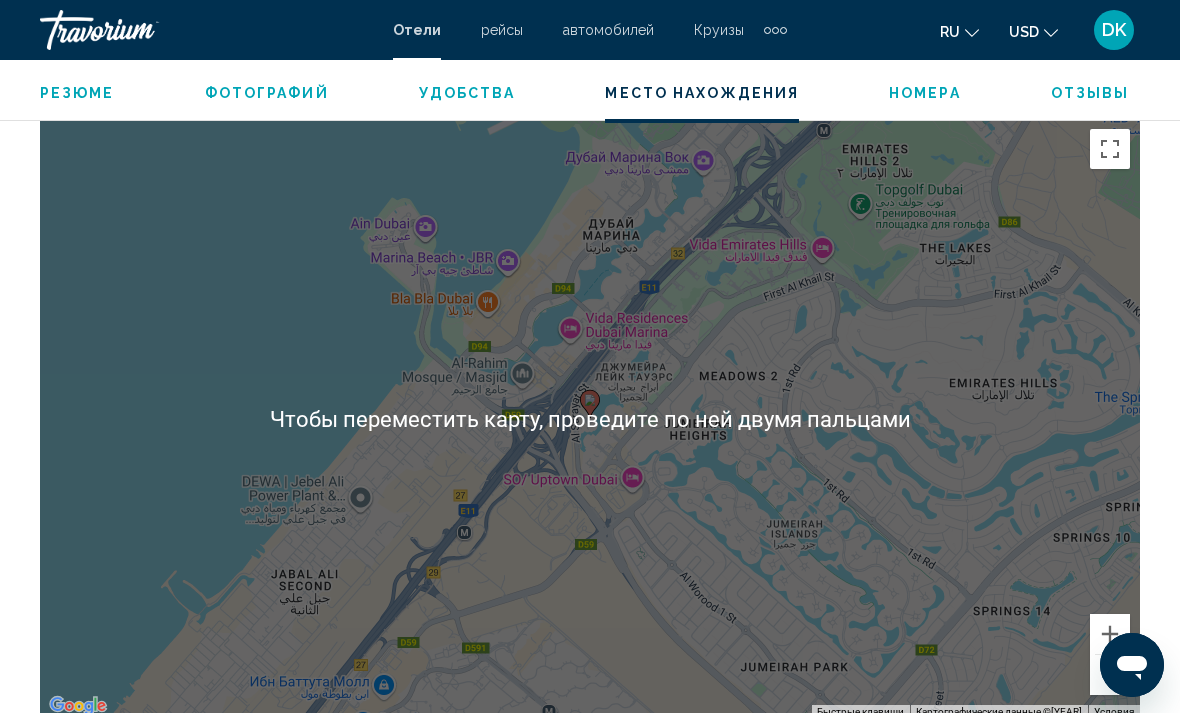 scroll, scrollTop: 2231, scrollLeft: 0, axis: vertical 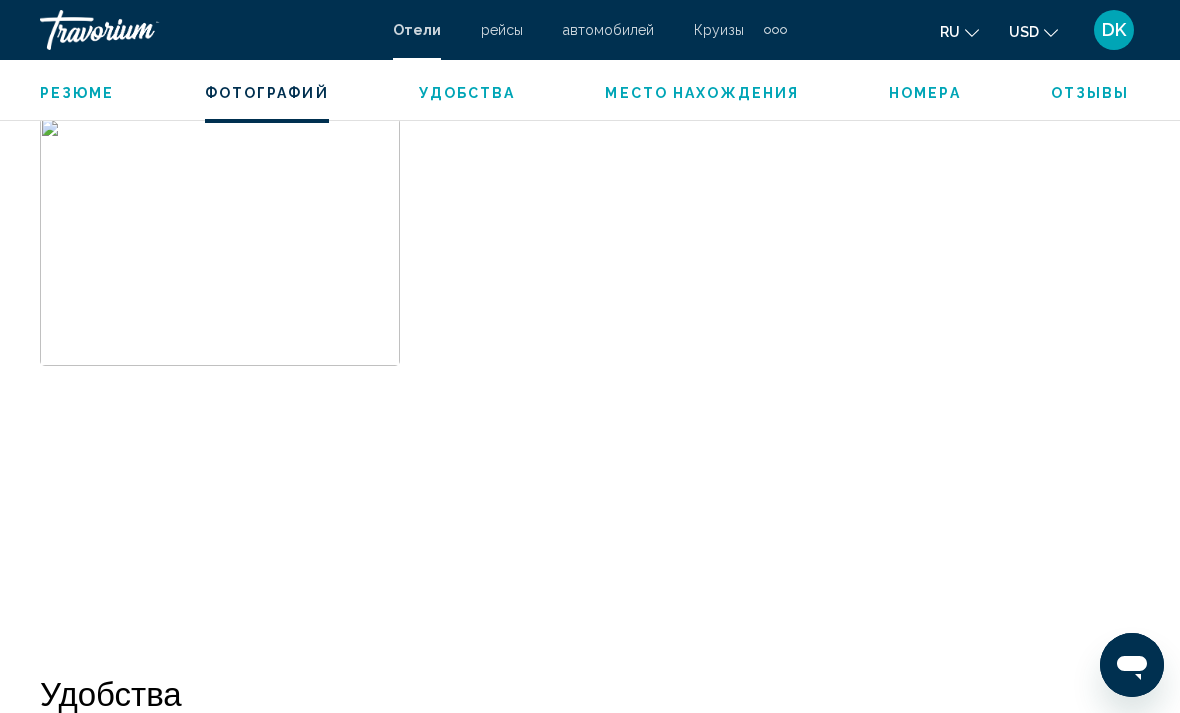 click at bounding box center (956, 500) 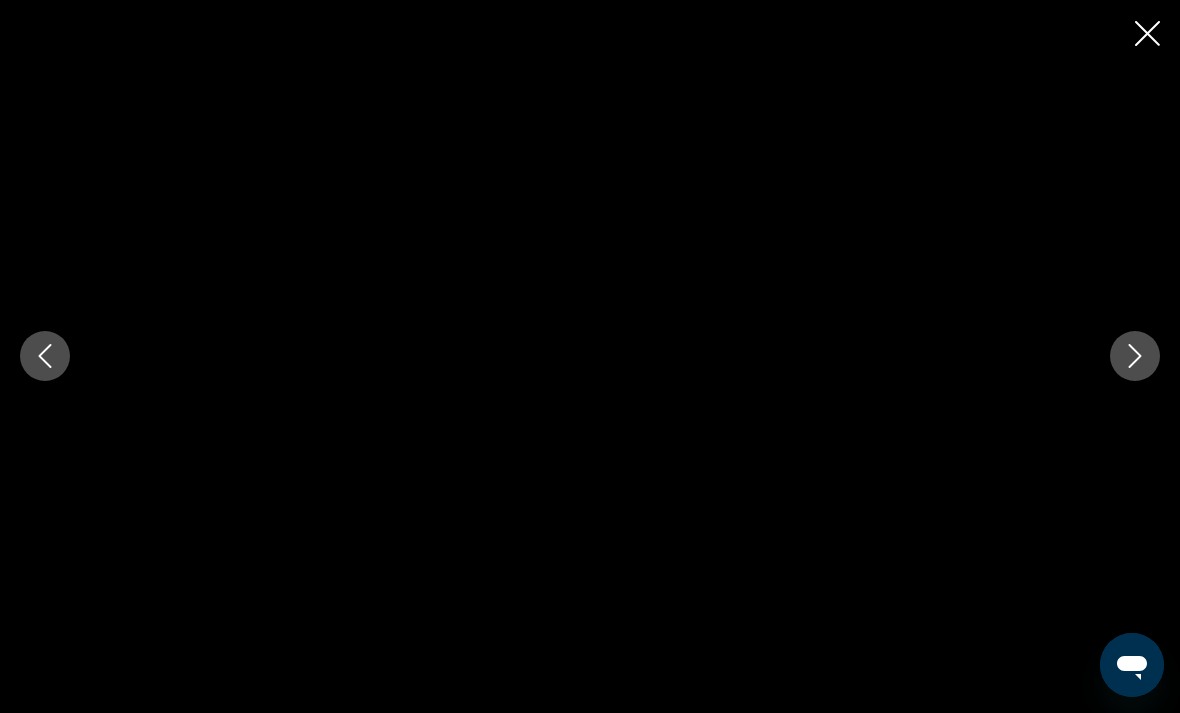click at bounding box center (1135, 356) 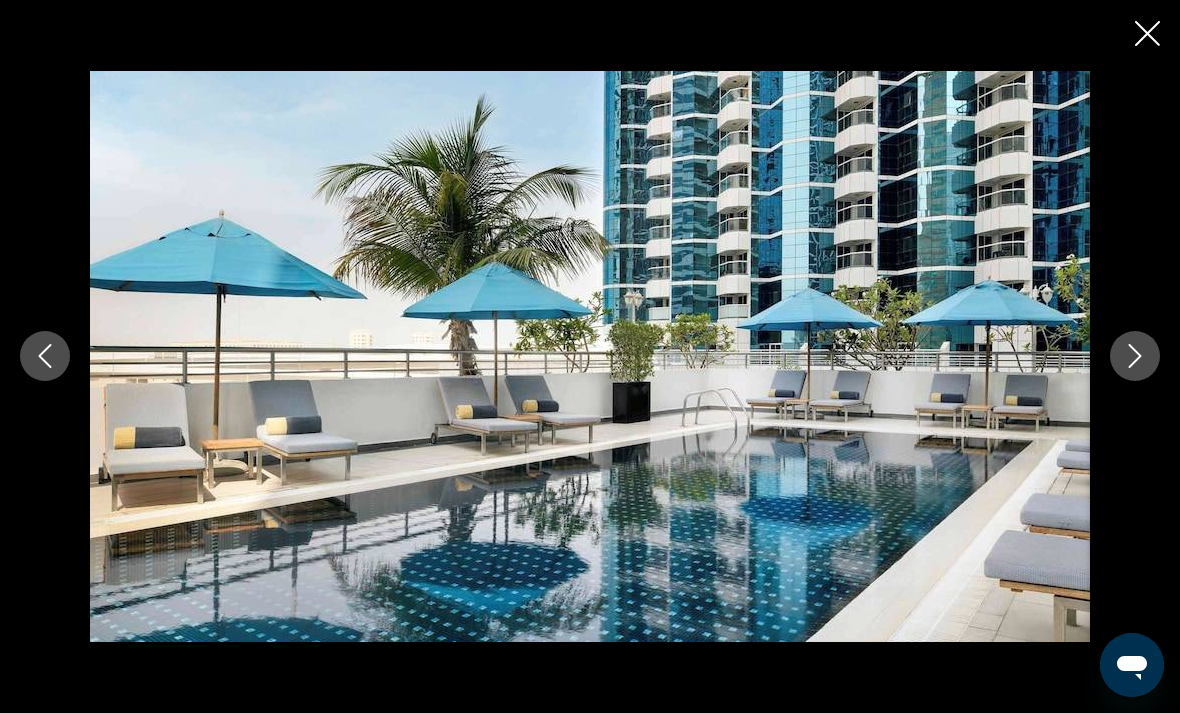 click at bounding box center [1135, 356] 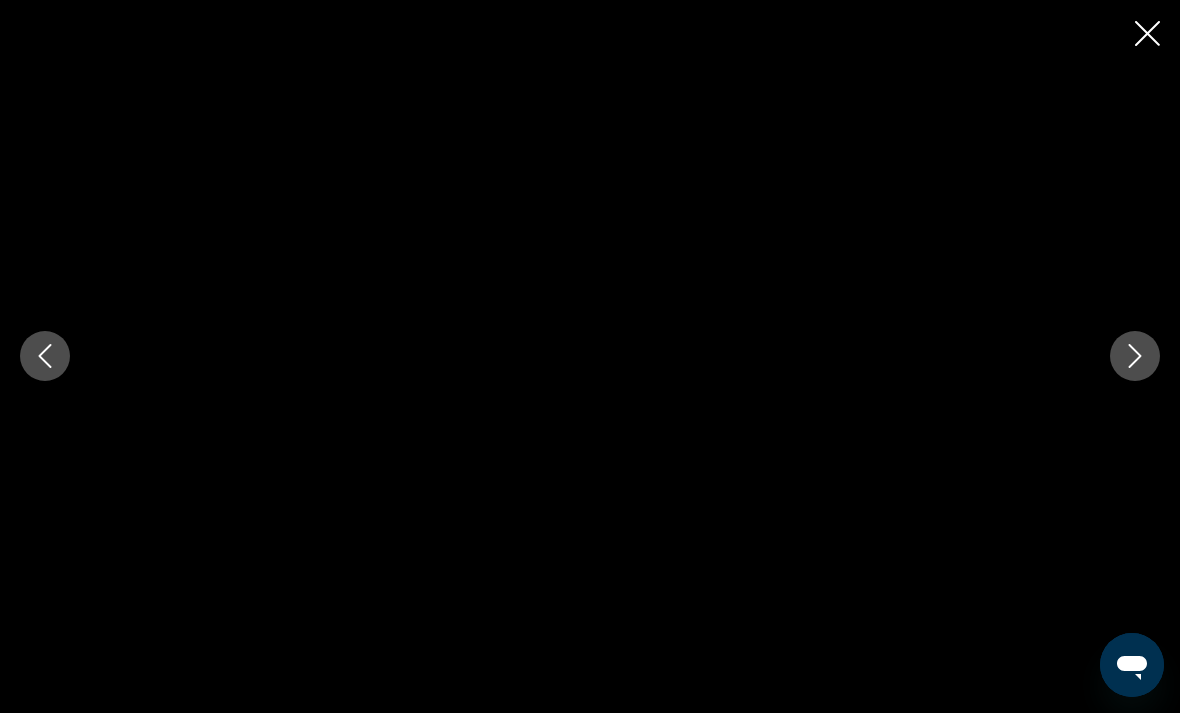 click at bounding box center [1135, 356] 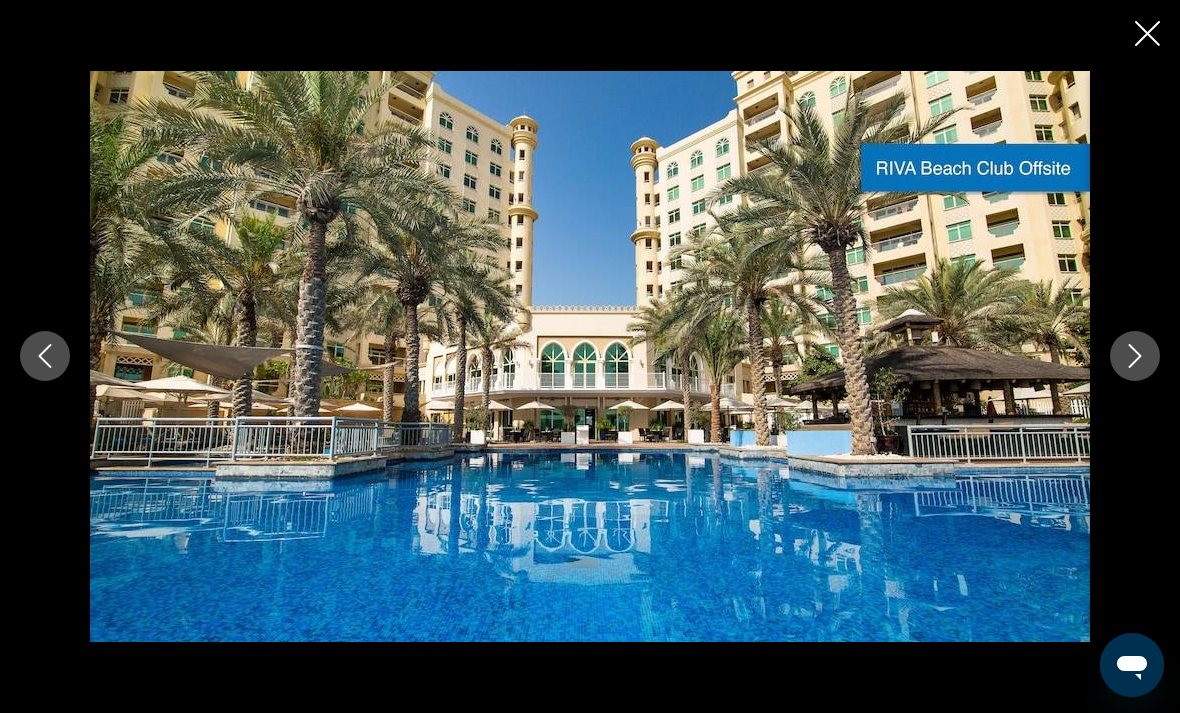 click at bounding box center [1135, 356] 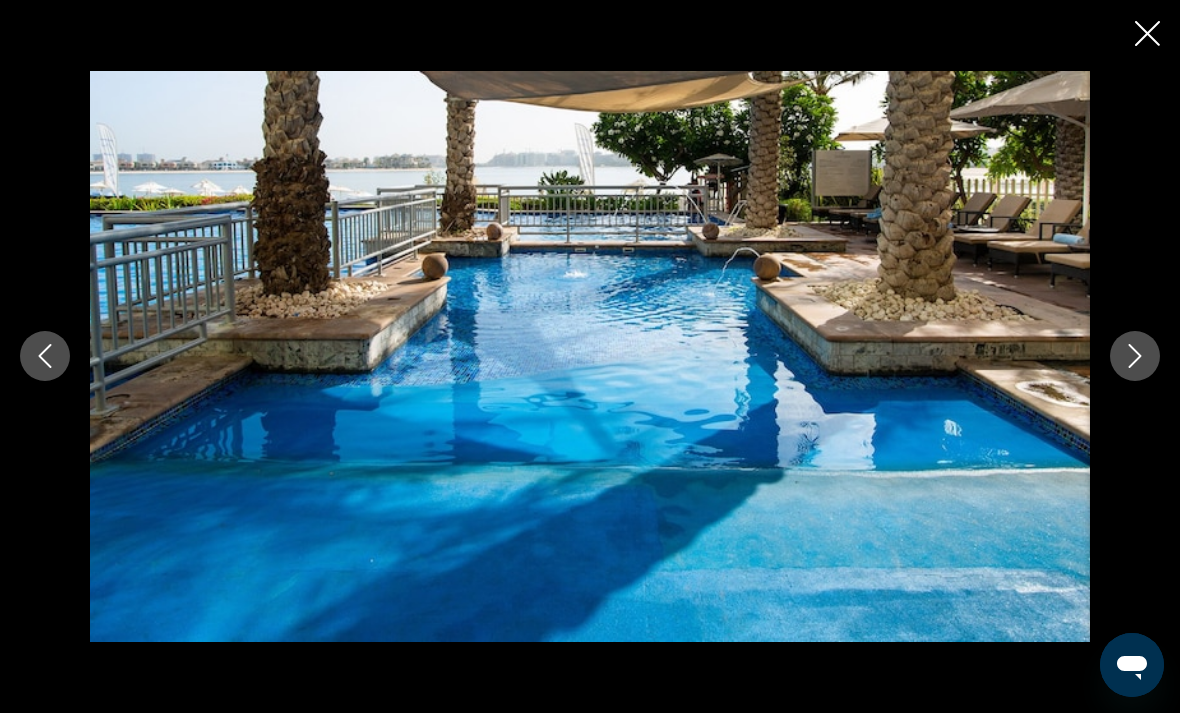 click at bounding box center [1135, 356] 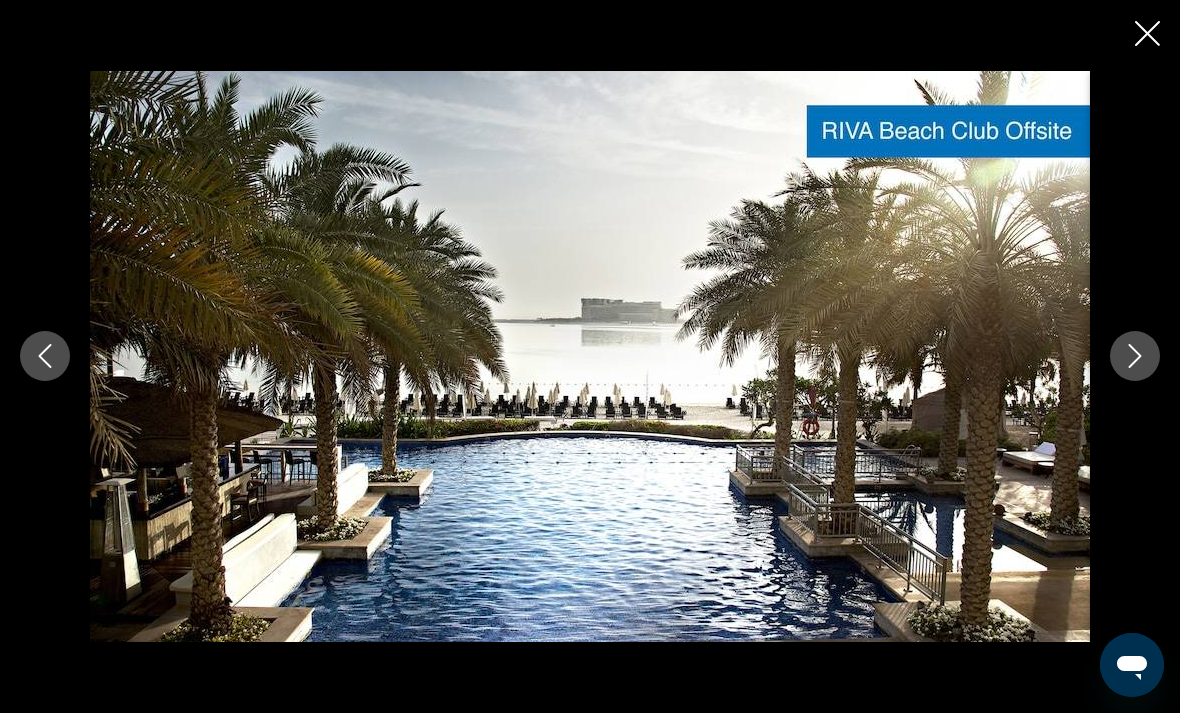 click at bounding box center (1135, 356) 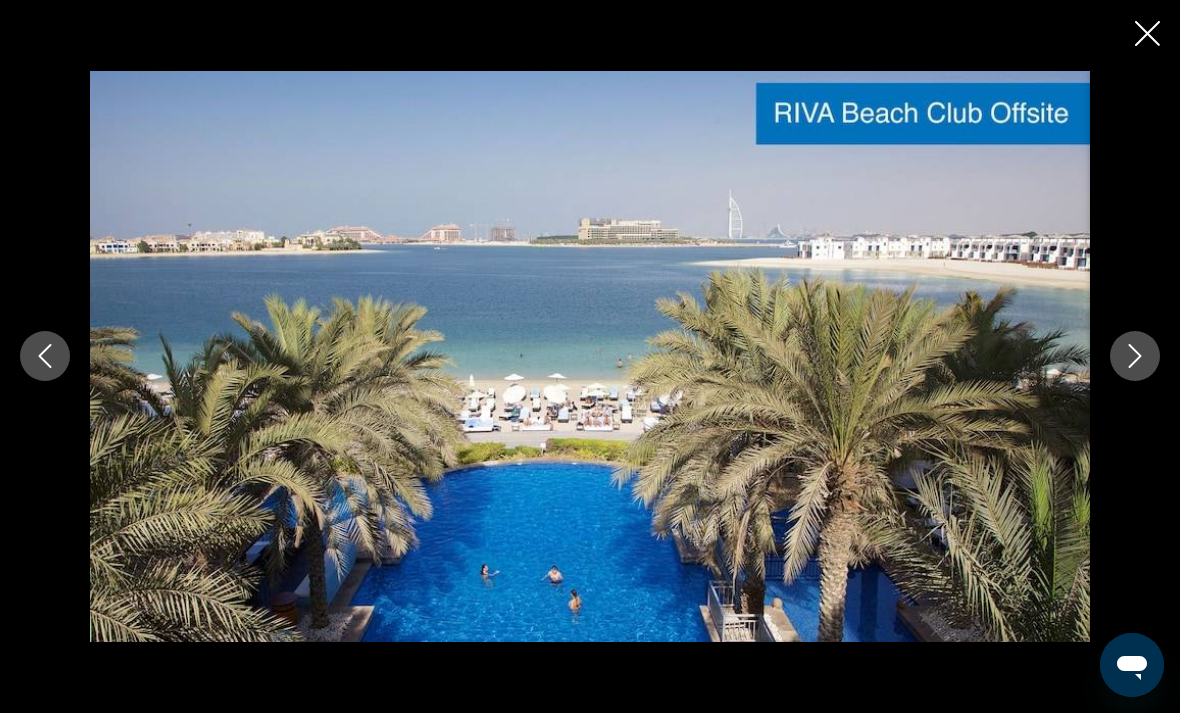 click at bounding box center (1147, 33) 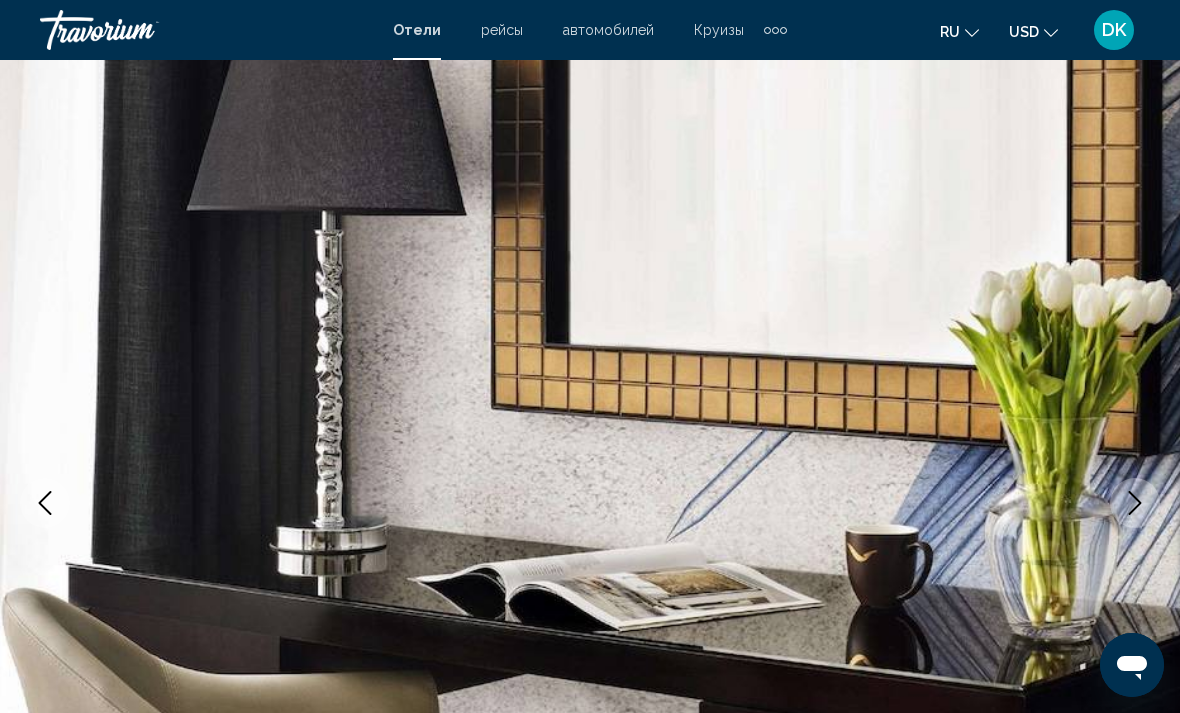 scroll, scrollTop: 0, scrollLeft: 0, axis: both 